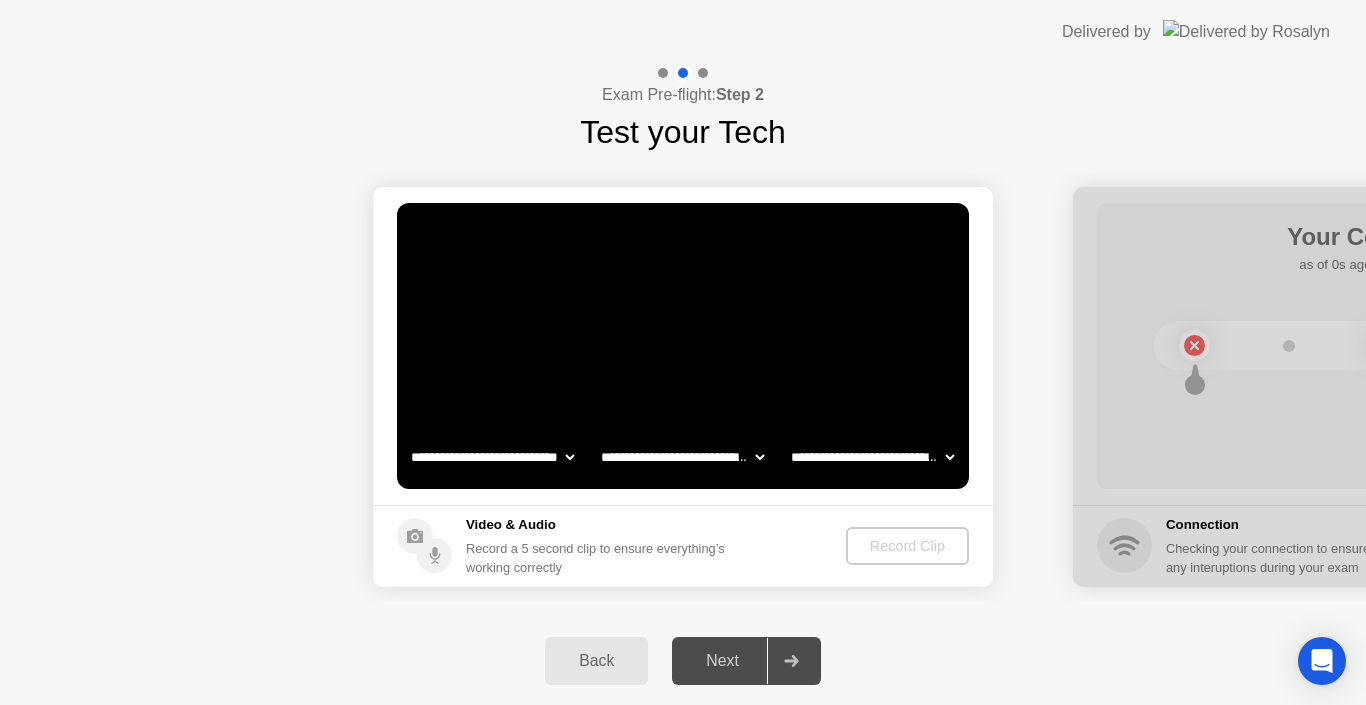 select on "**********" 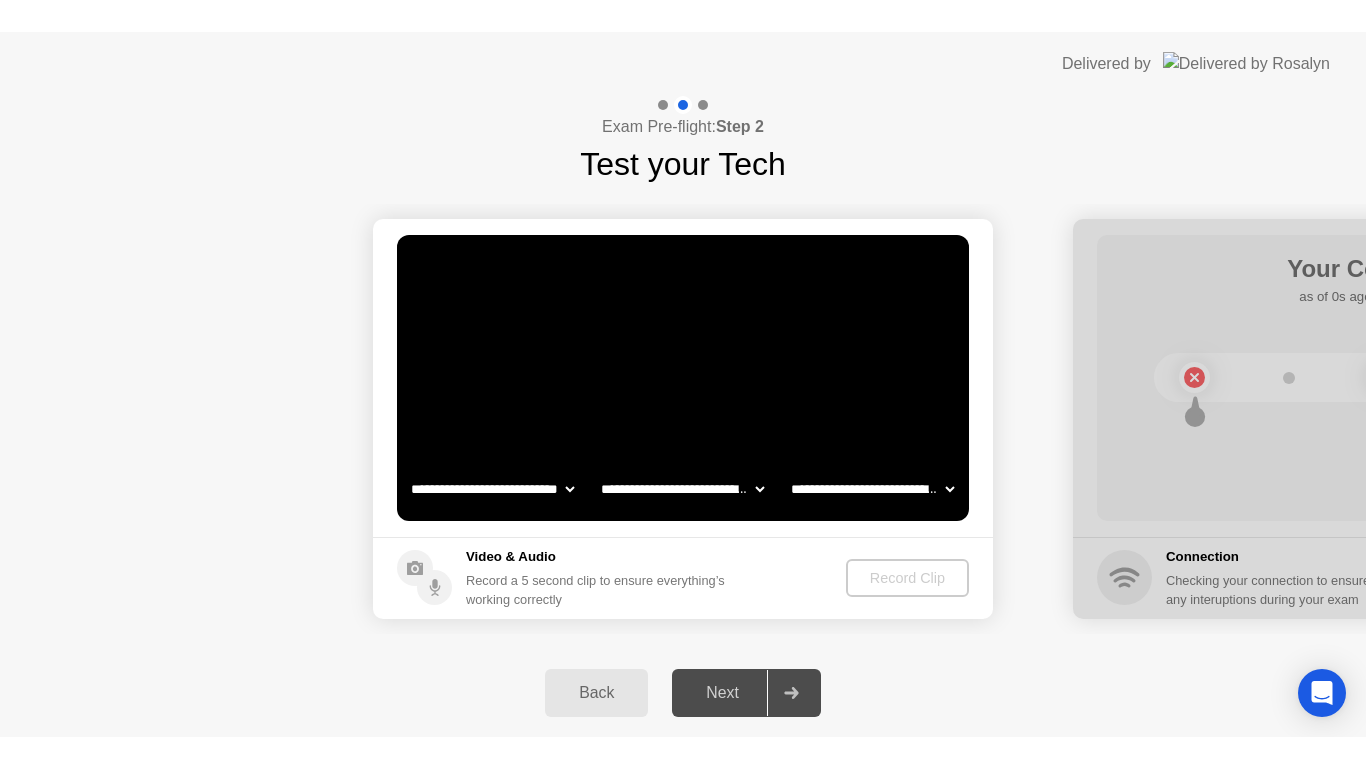 scroll, scrollTop: 0, scrollLeft: 0, axis: both 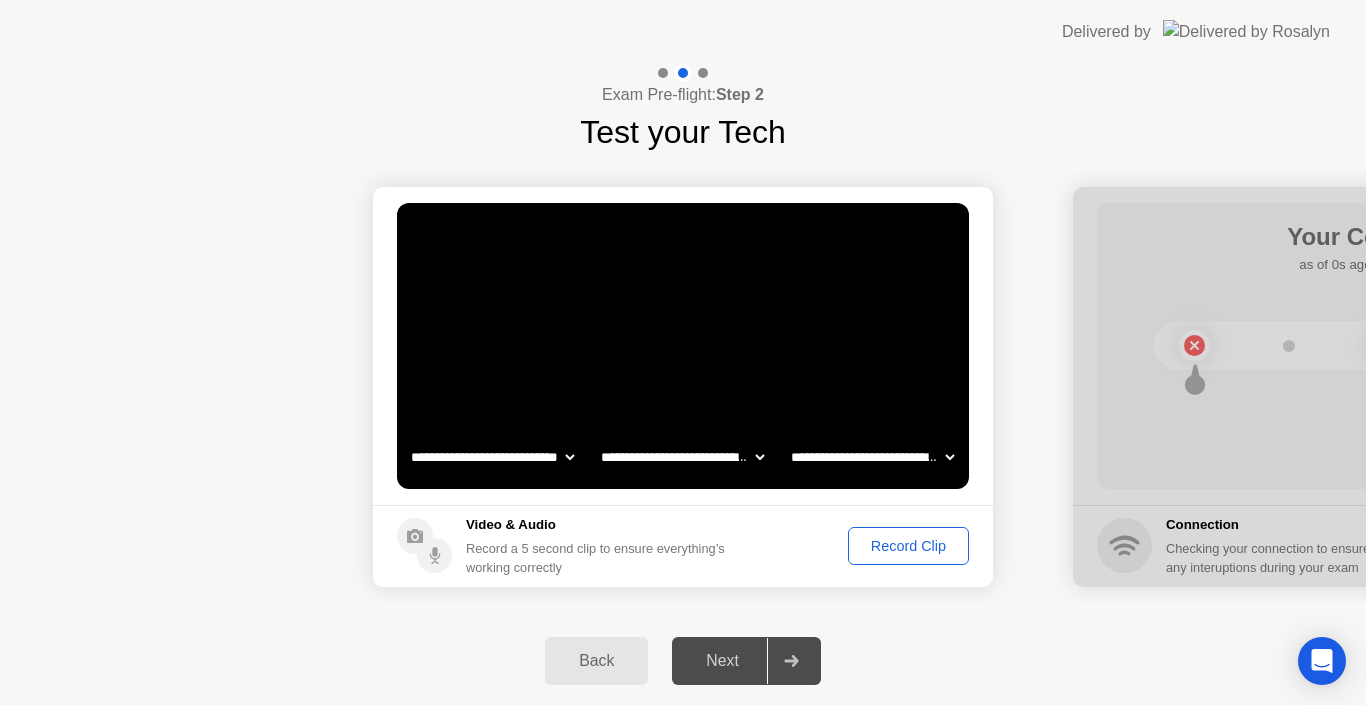 click on "Record Clip" 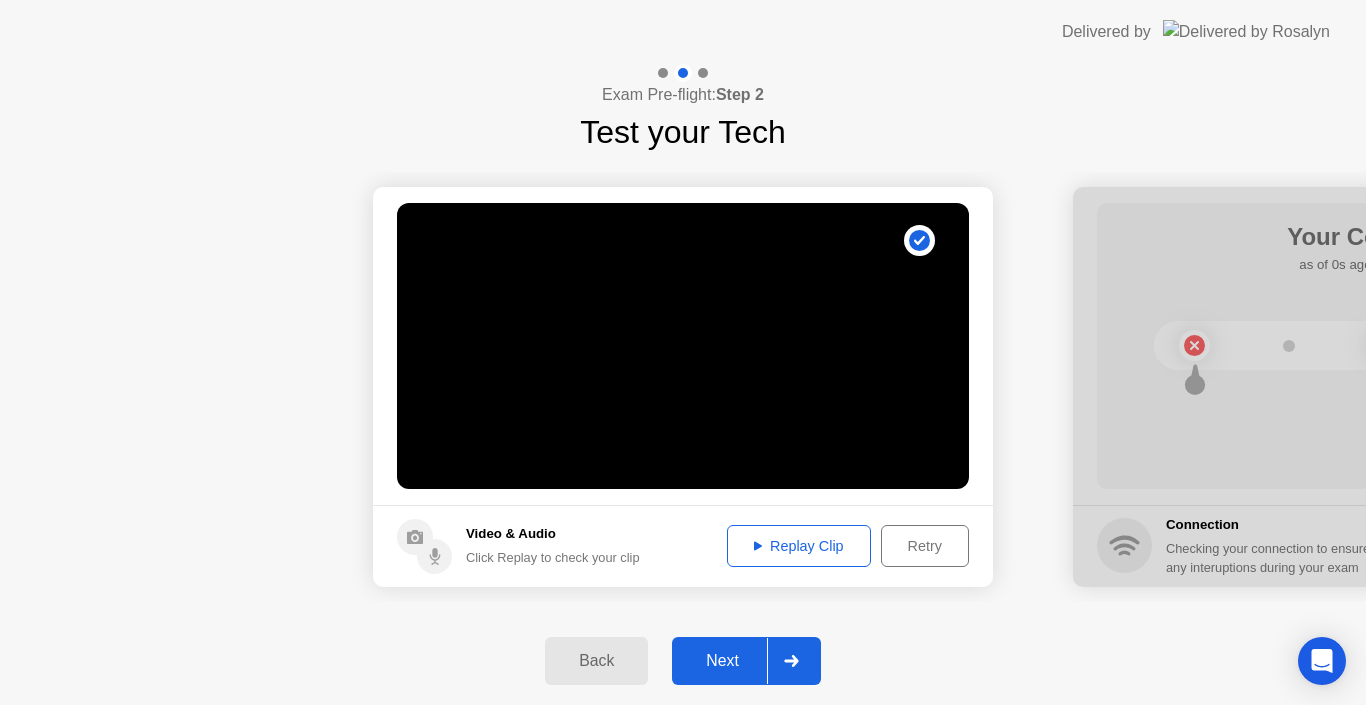 click 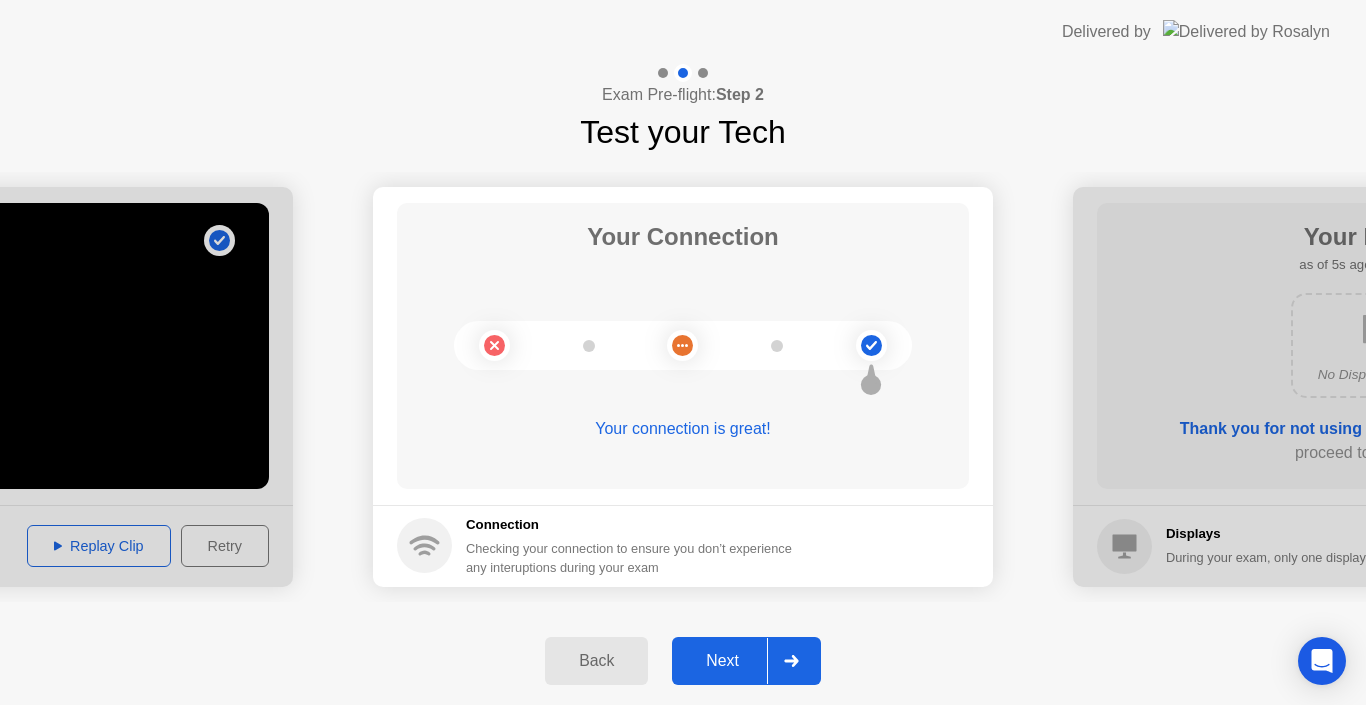 click 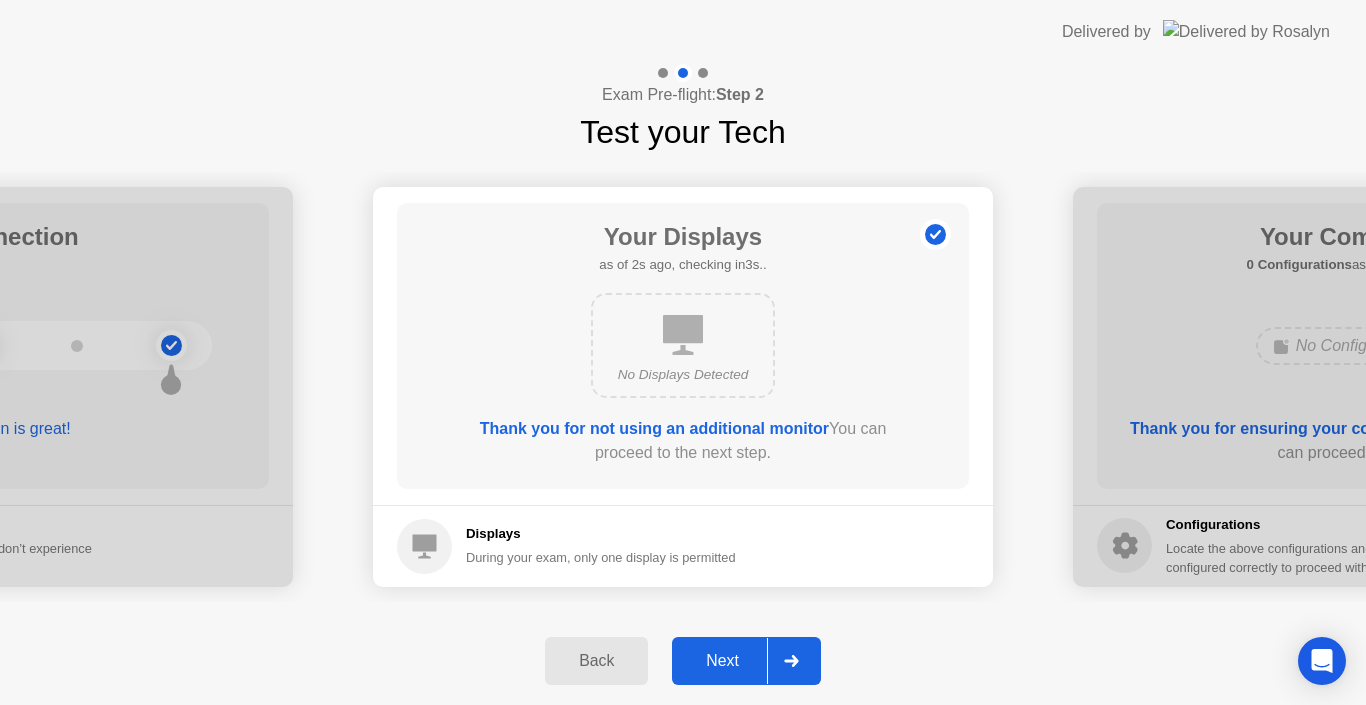 click 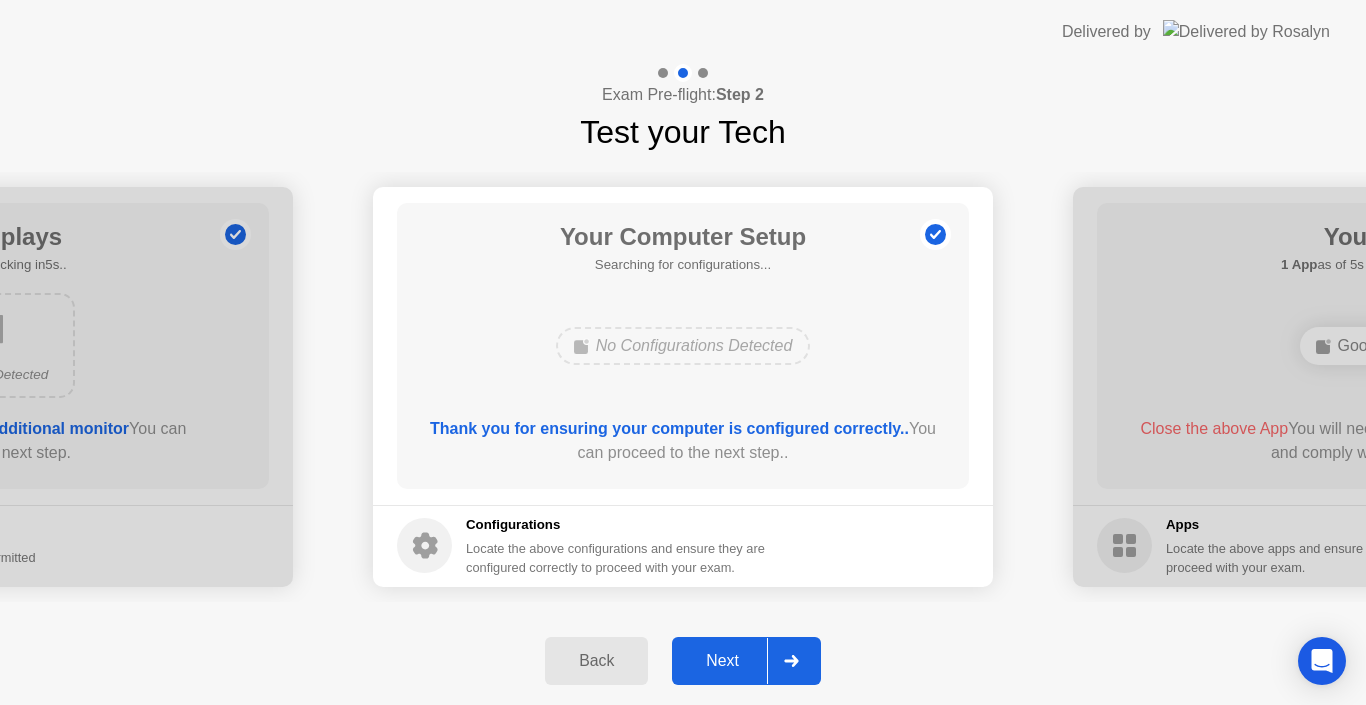 click 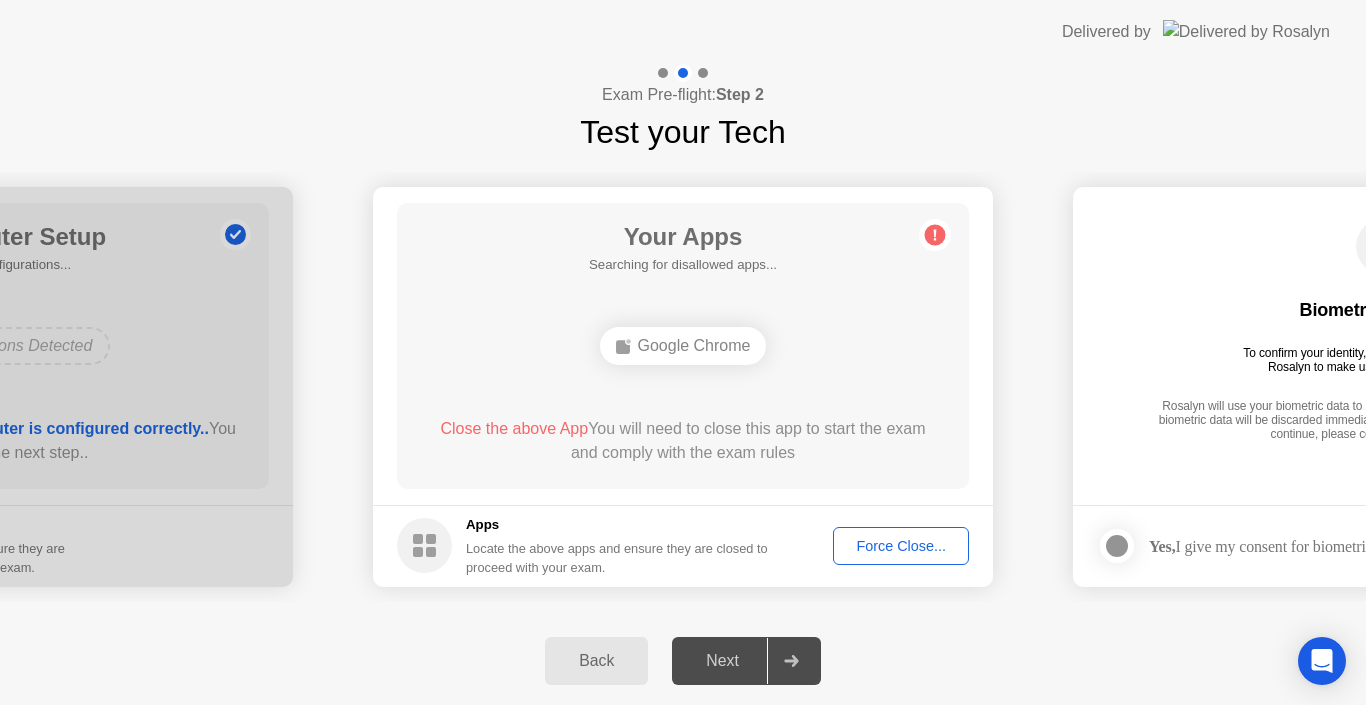 click 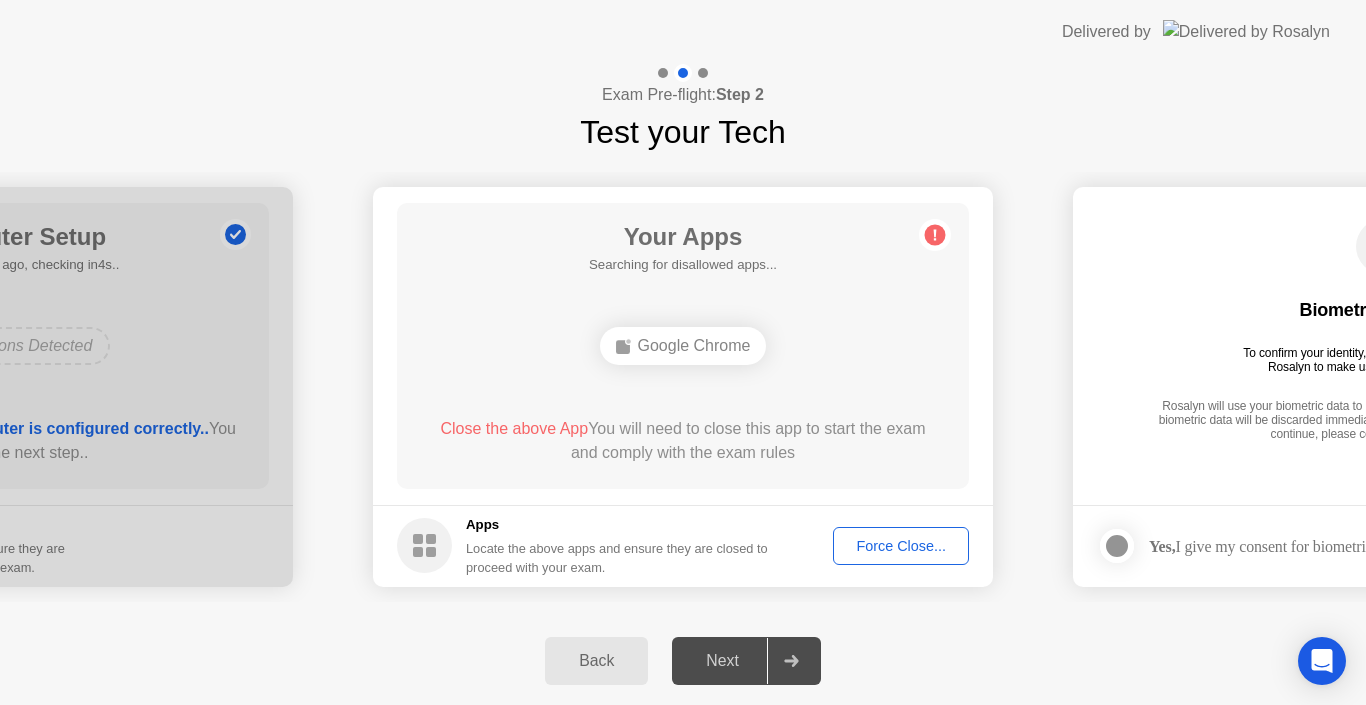 click on "Force Close..." 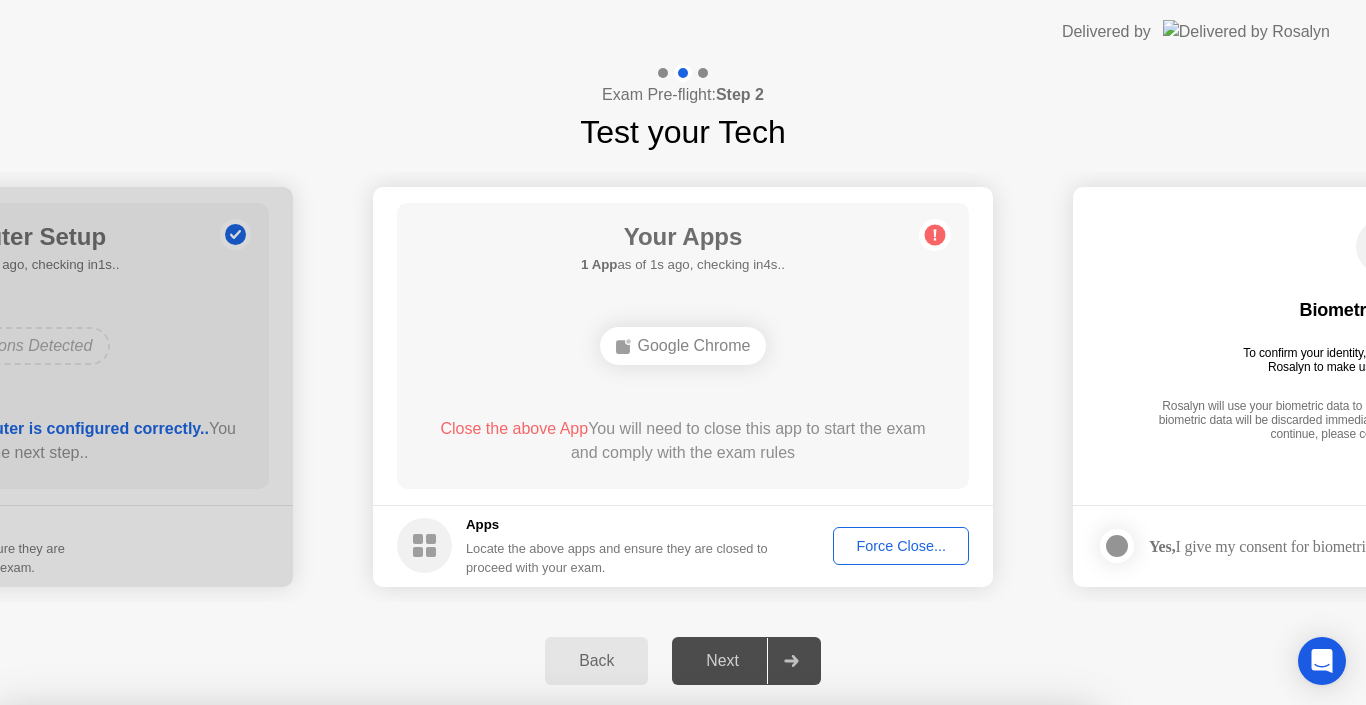 click on "Confirm" at bounding box center (613, 981) 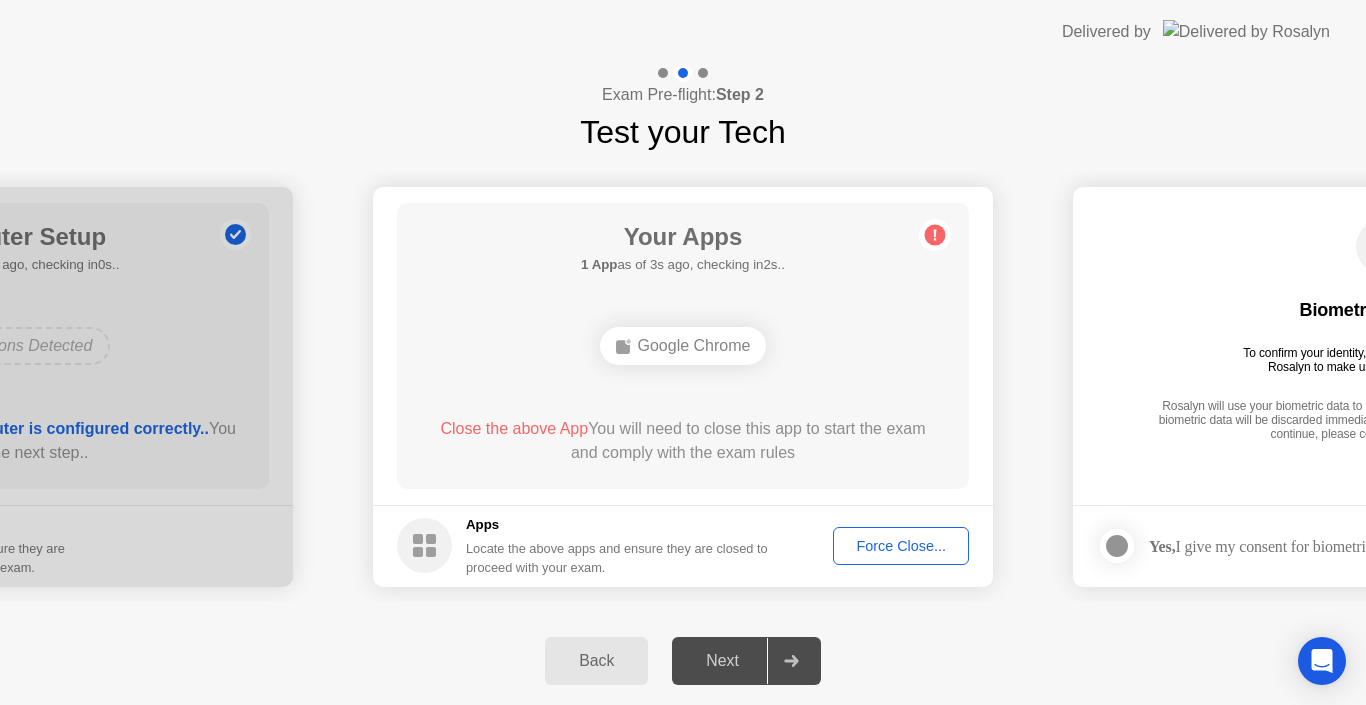 click on "Force Close..." 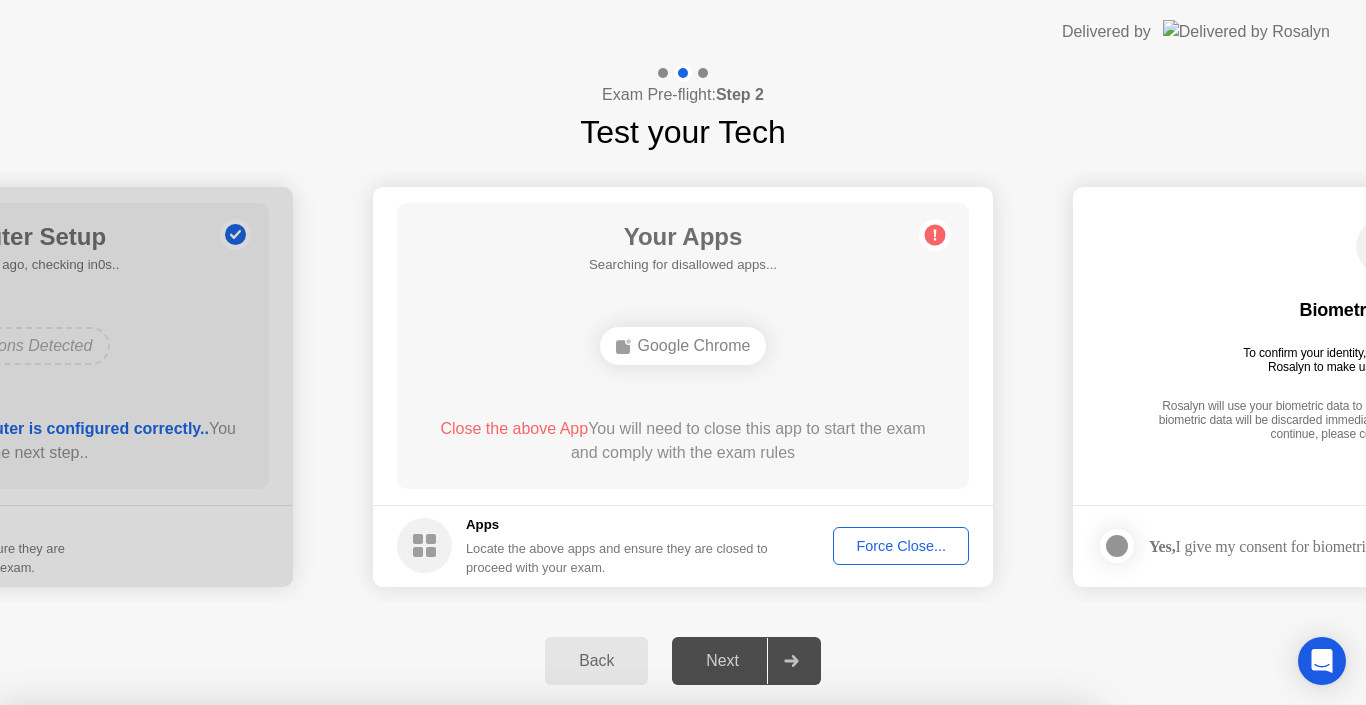click on "Confirm" at bounding box center [613, 981] 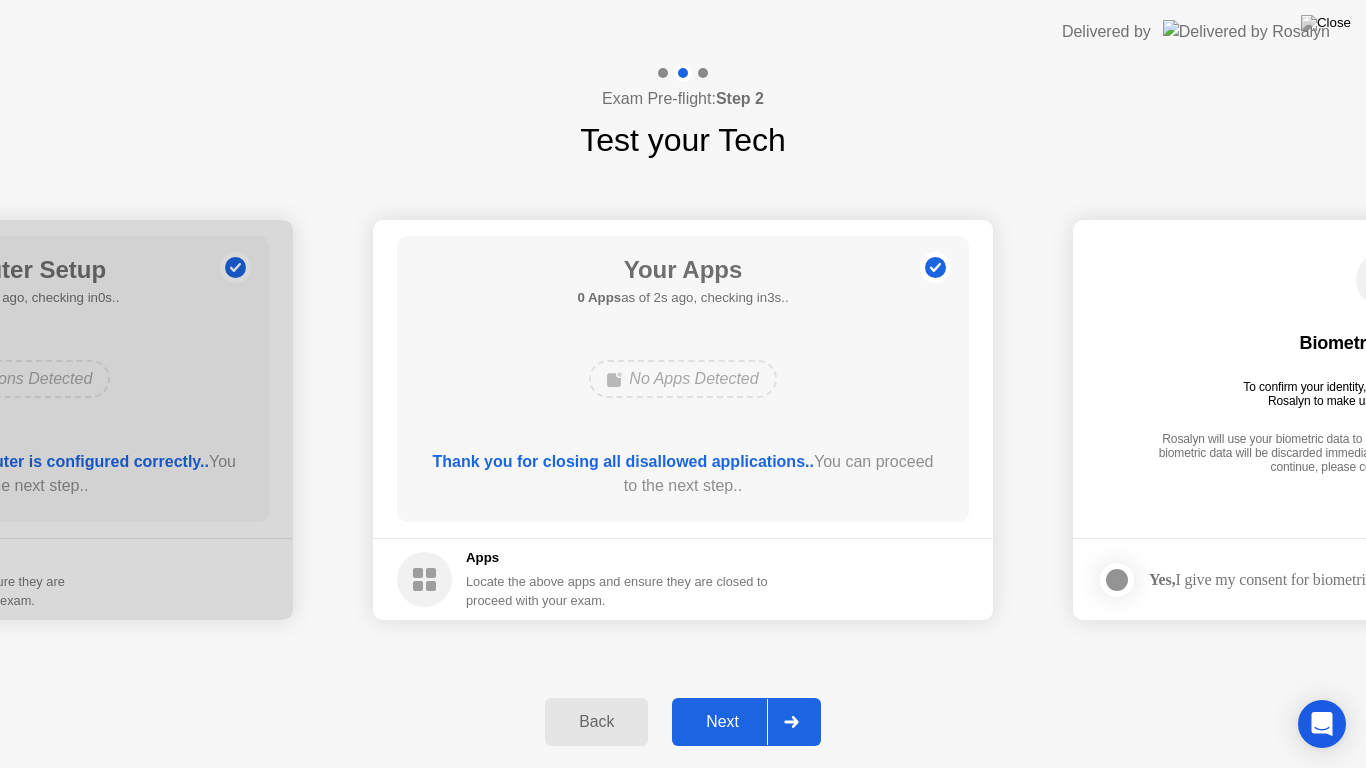 click 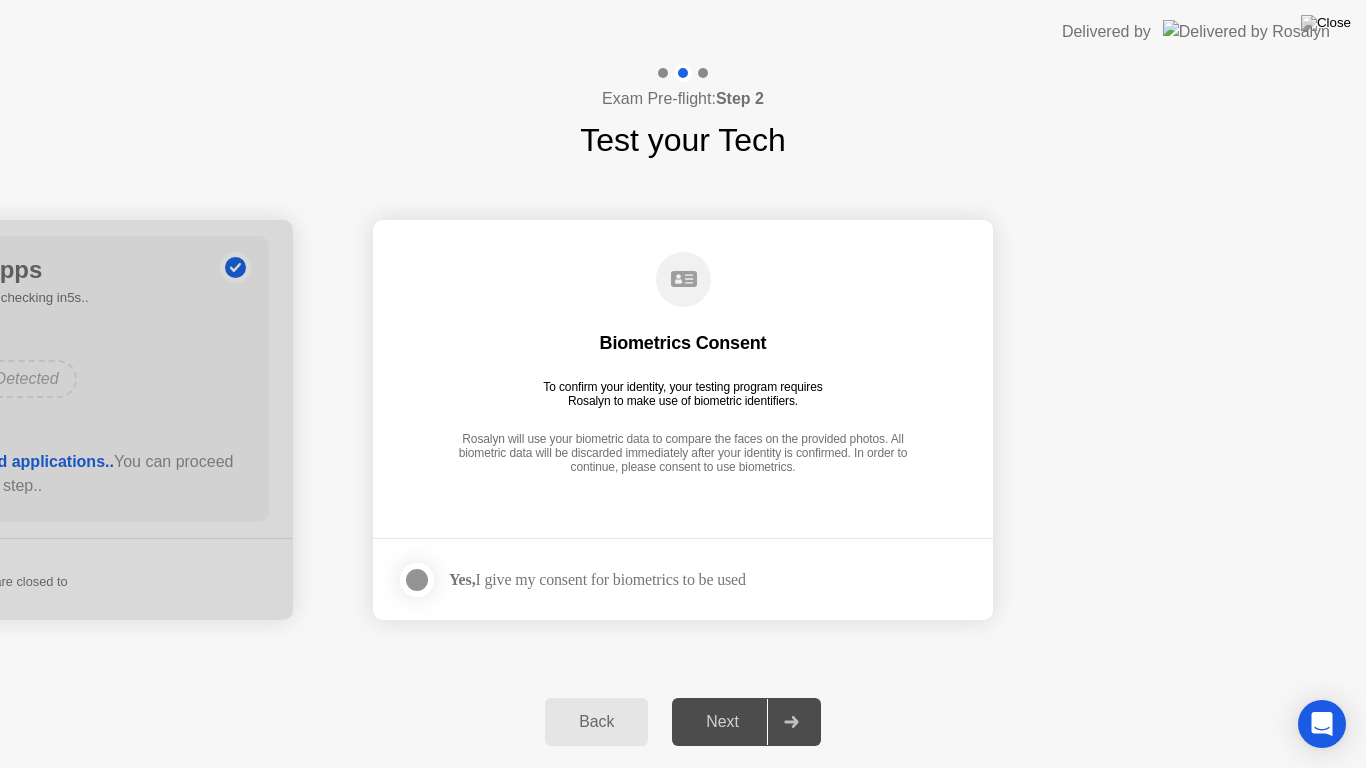 click 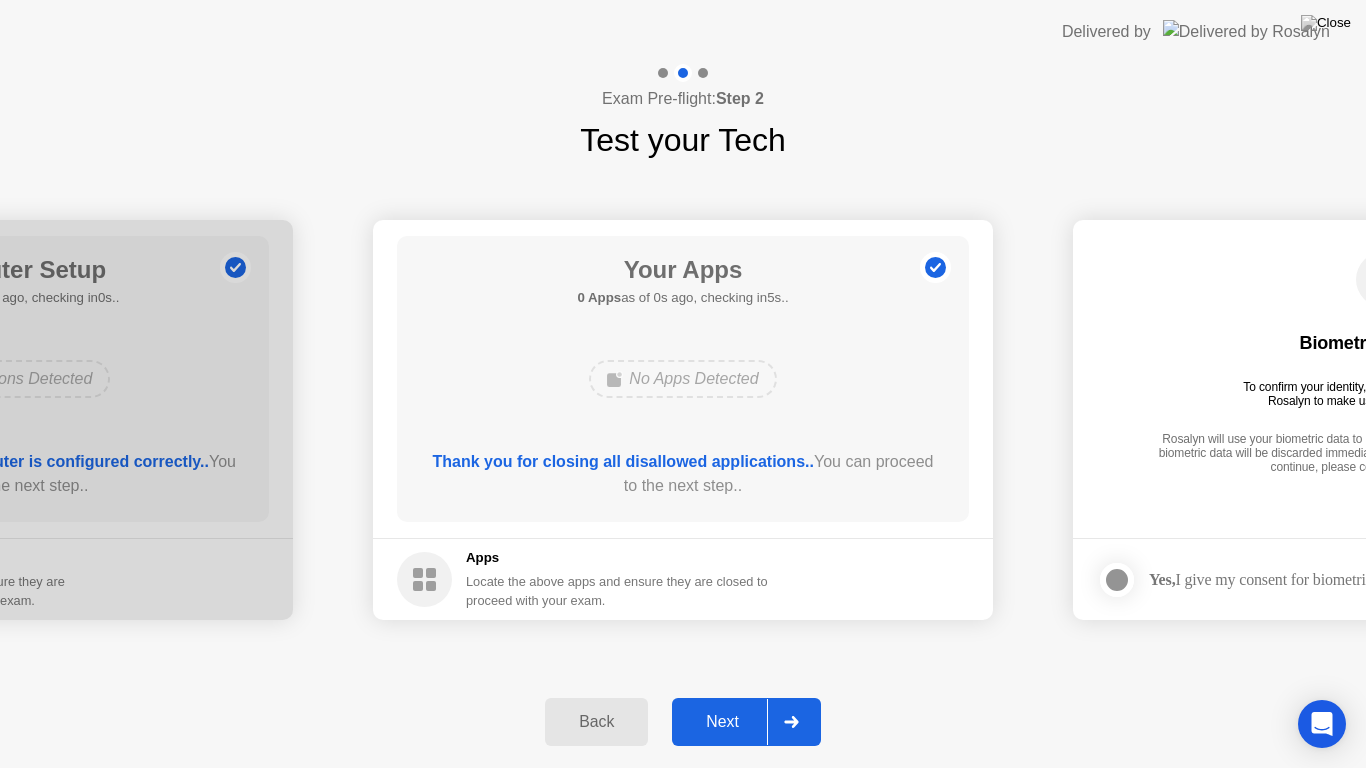 click 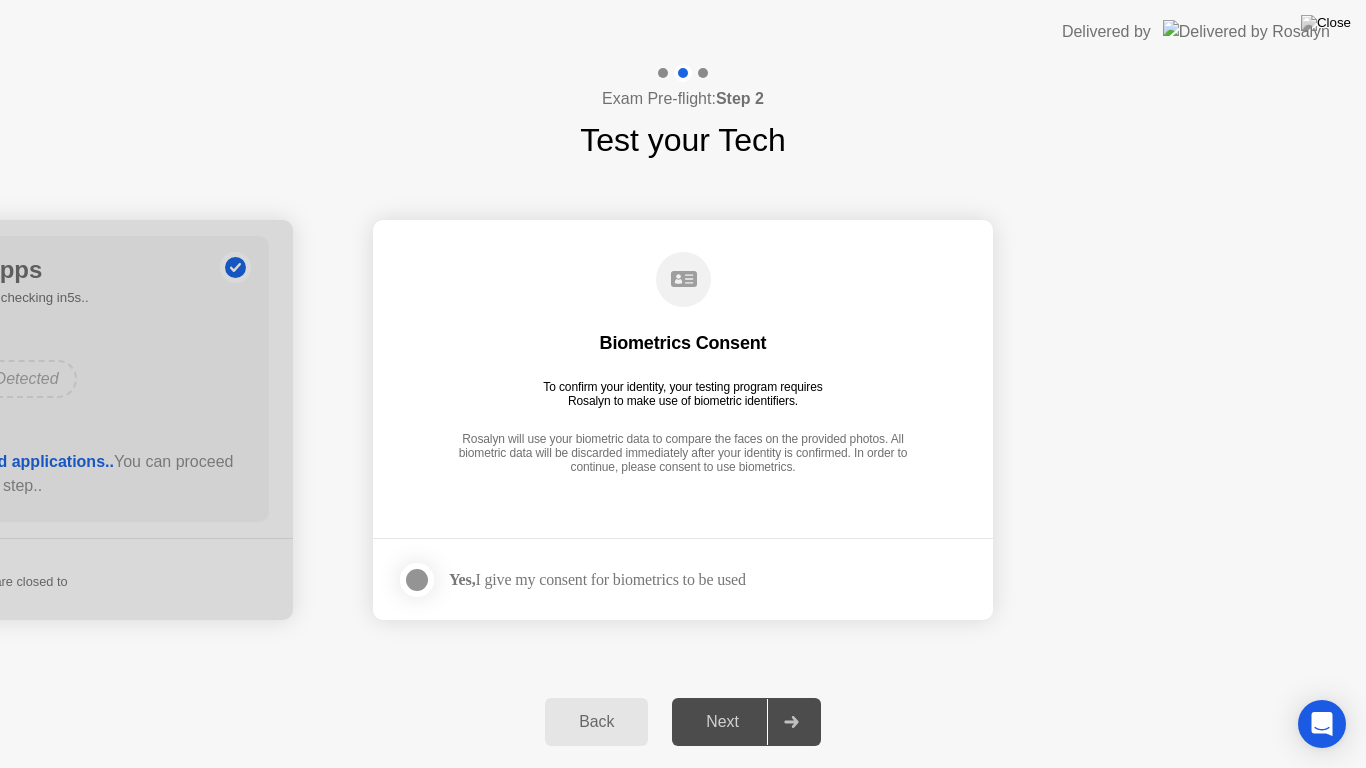 click 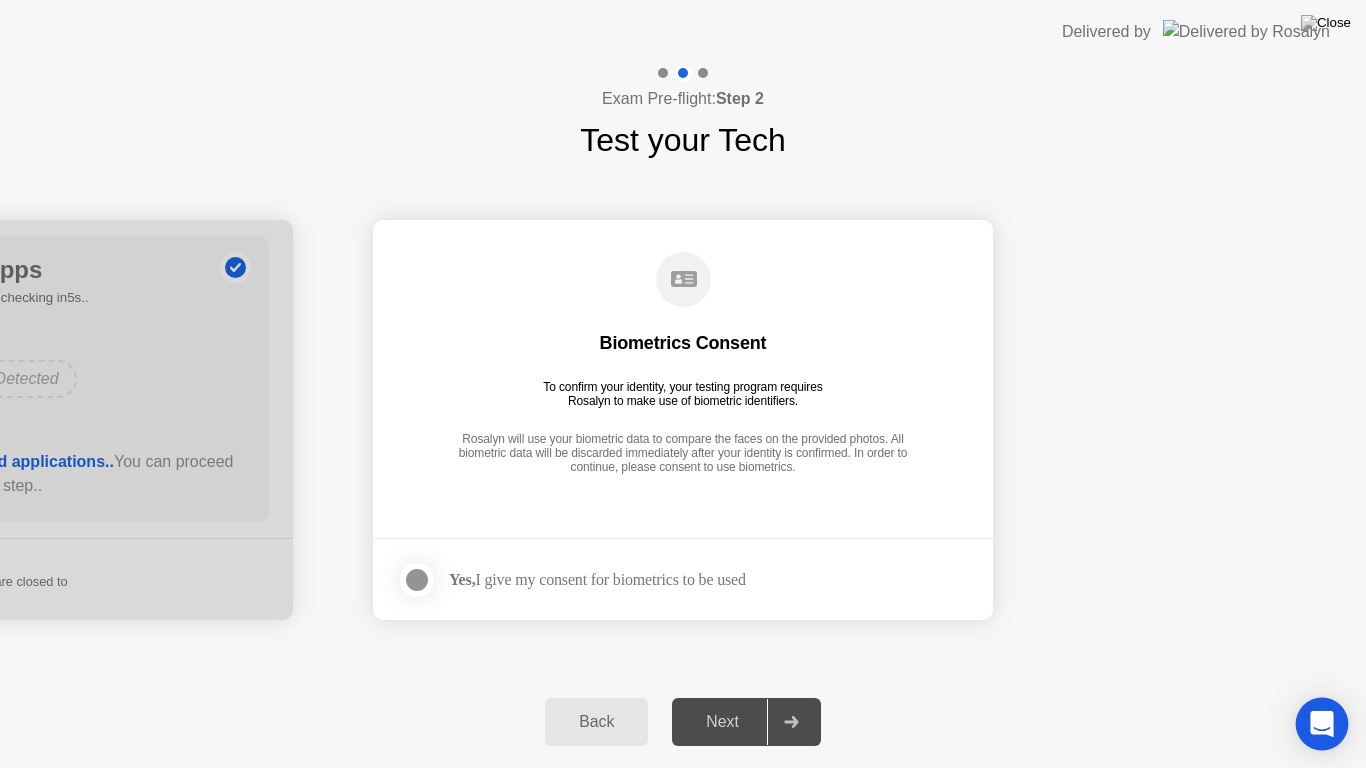 click 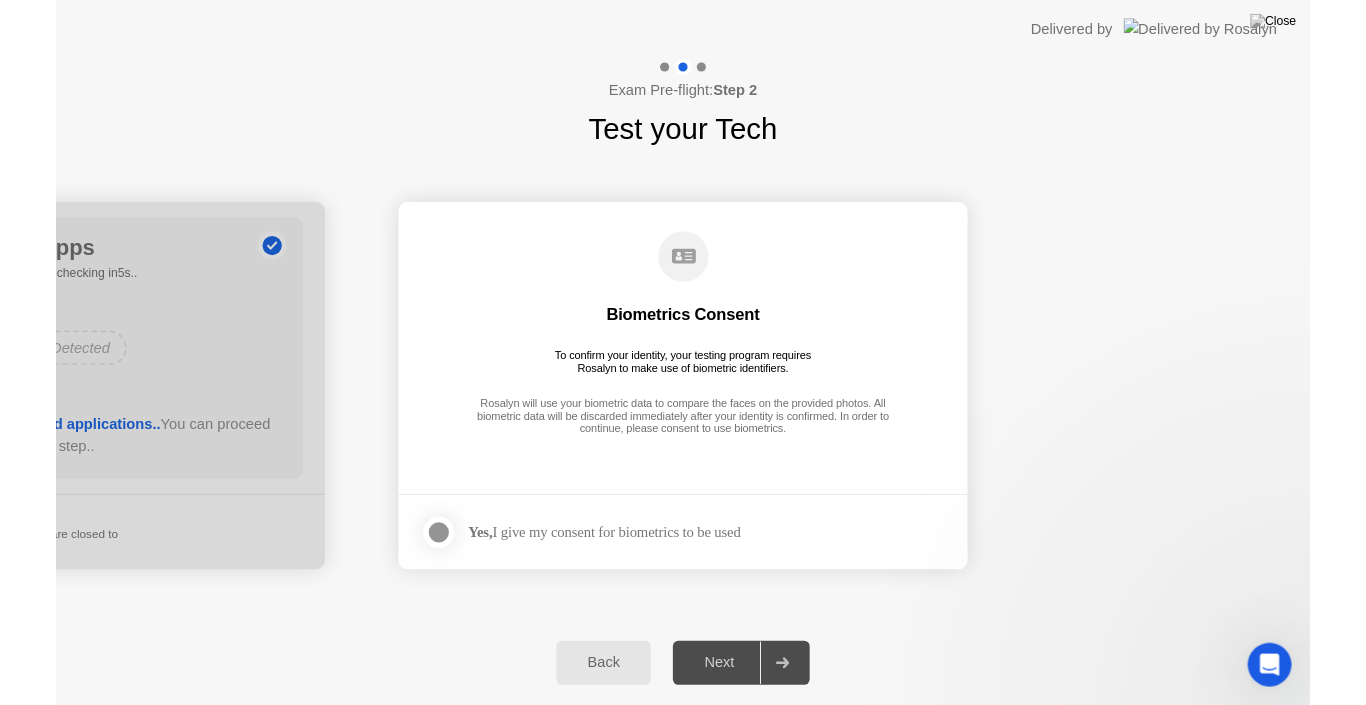 scroll, scrollTop: 0, scrollLeft: 0, axis: both 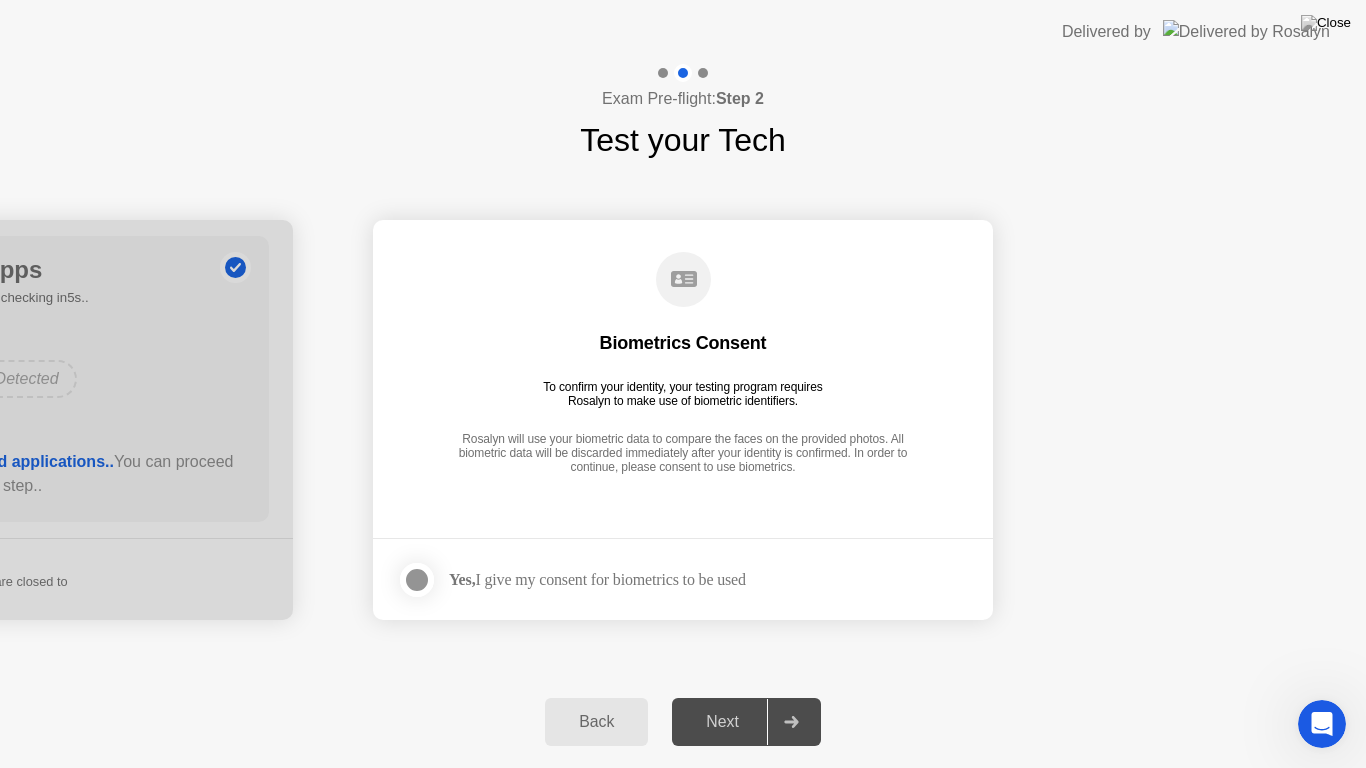 click 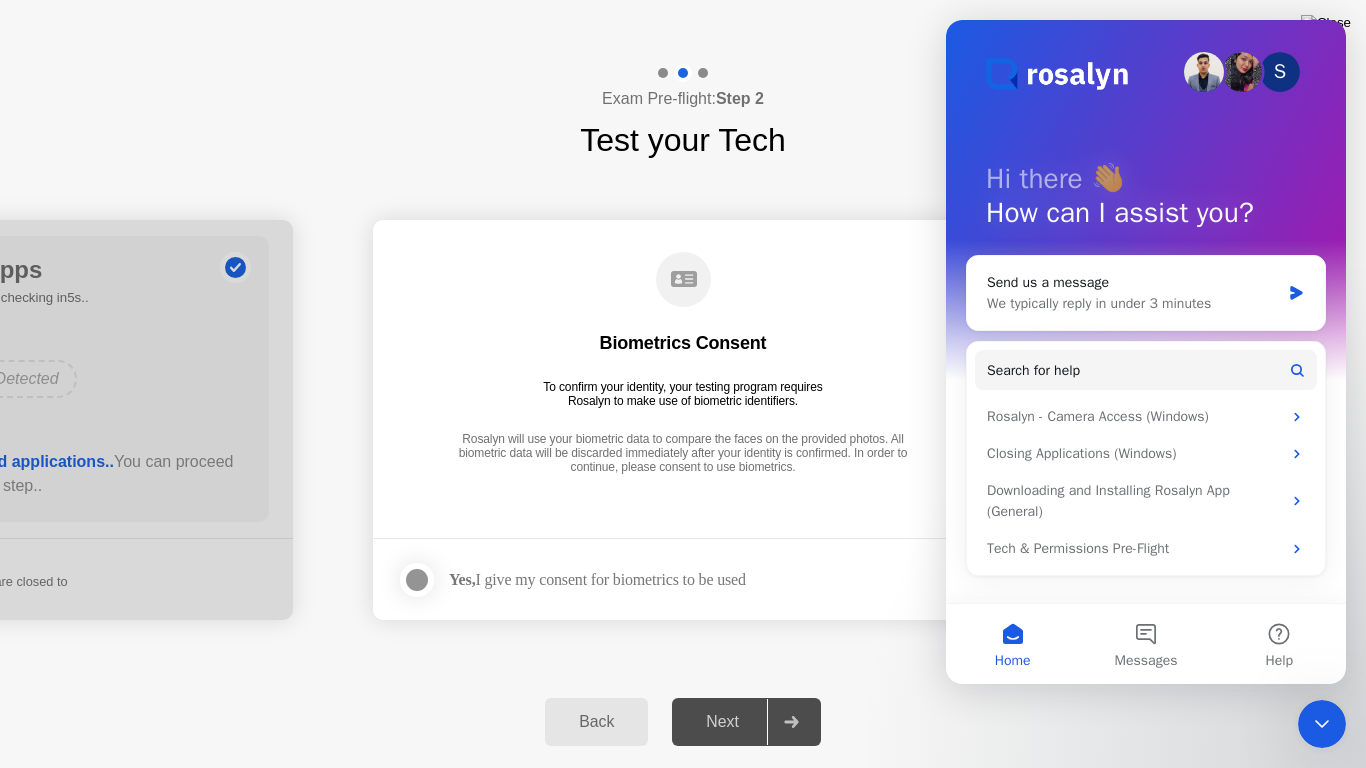 click 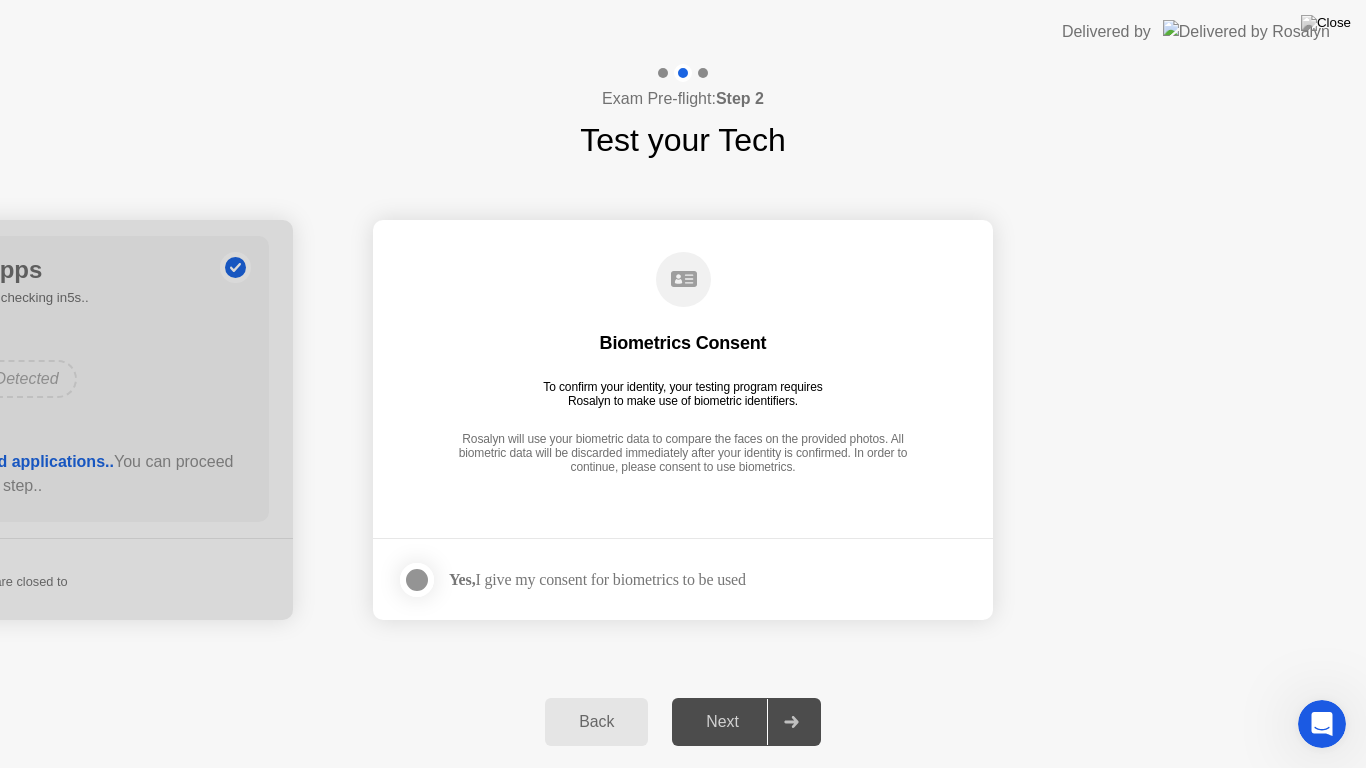 click 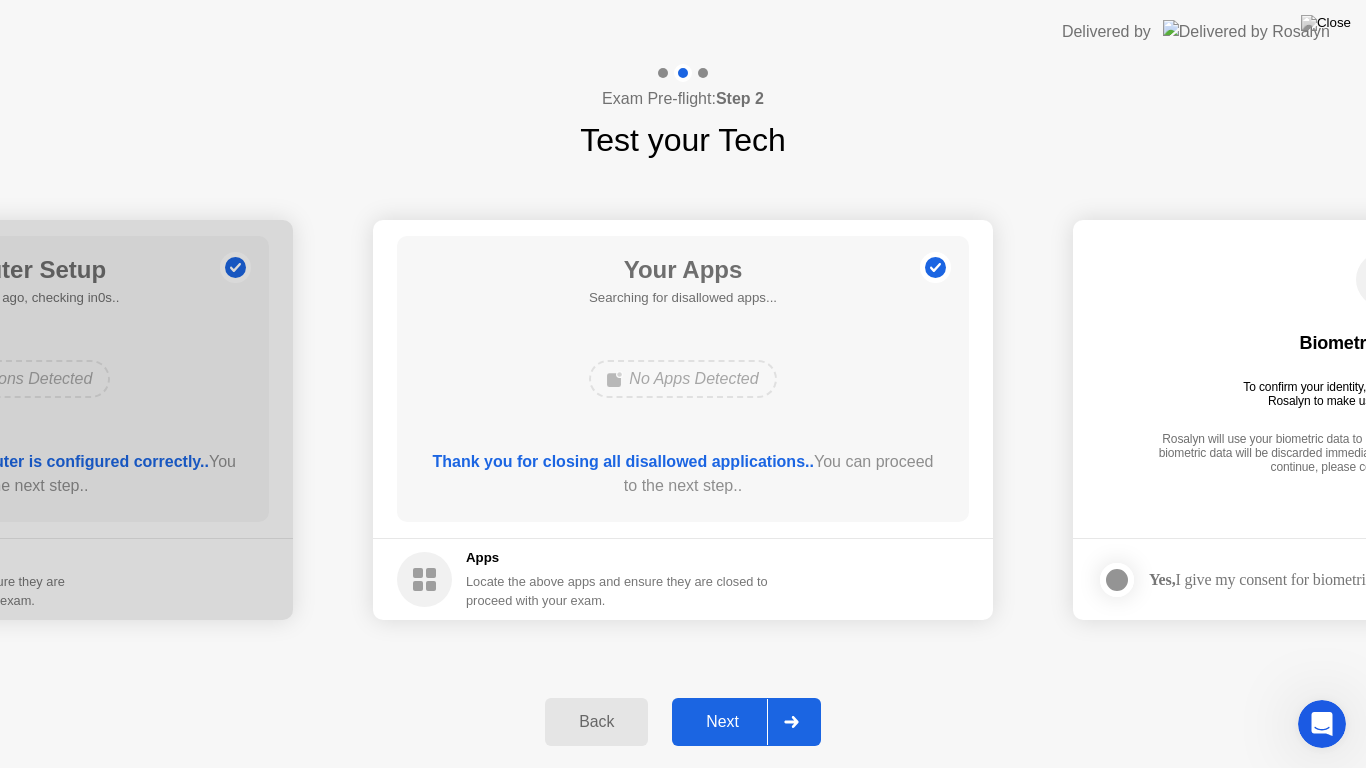 click on "Next" 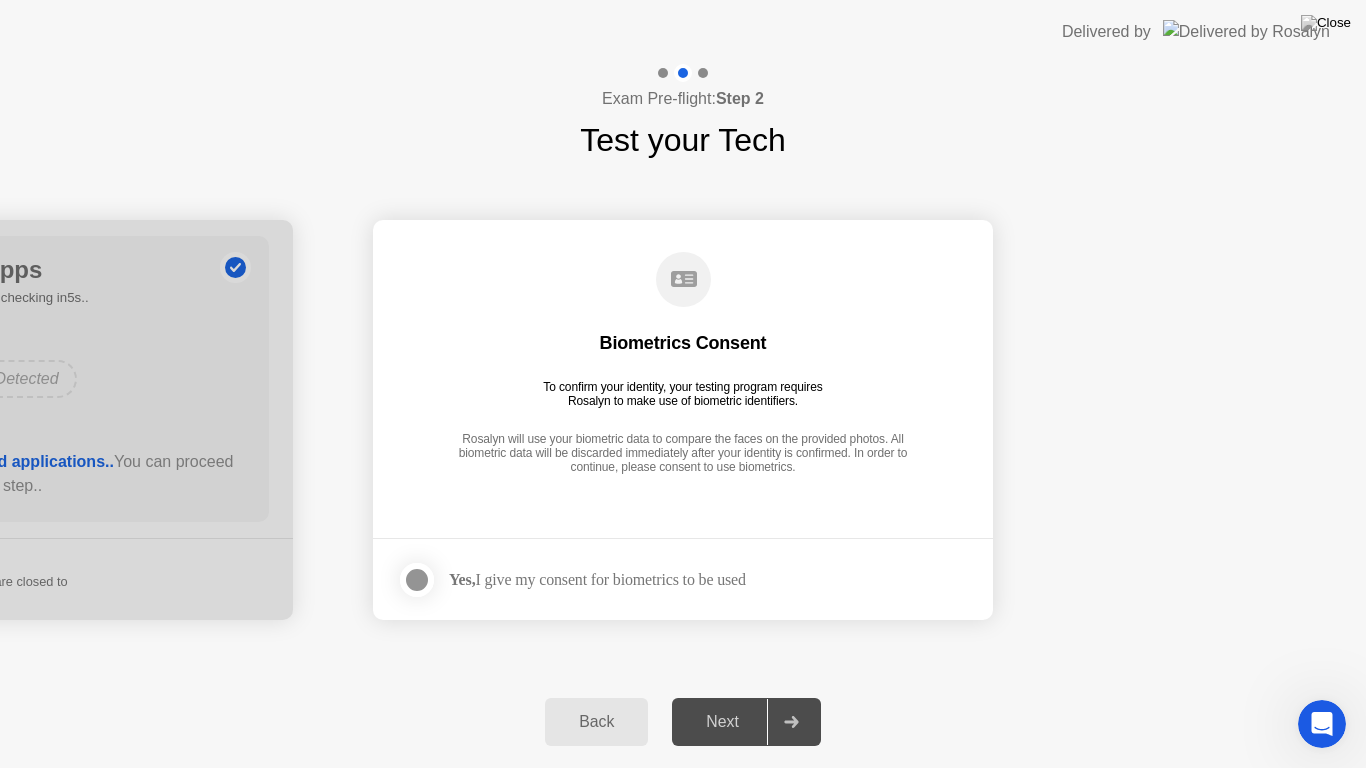 click on "Next" 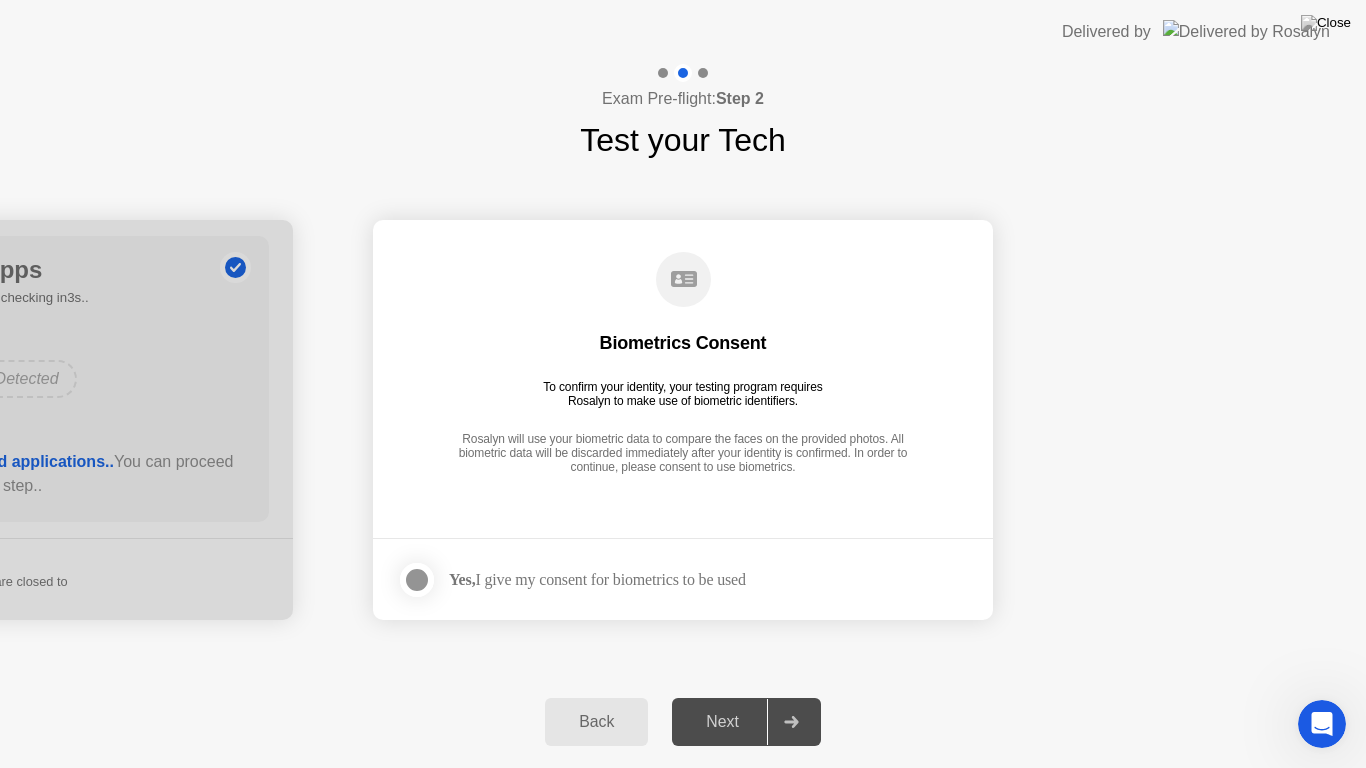 click on "Back" 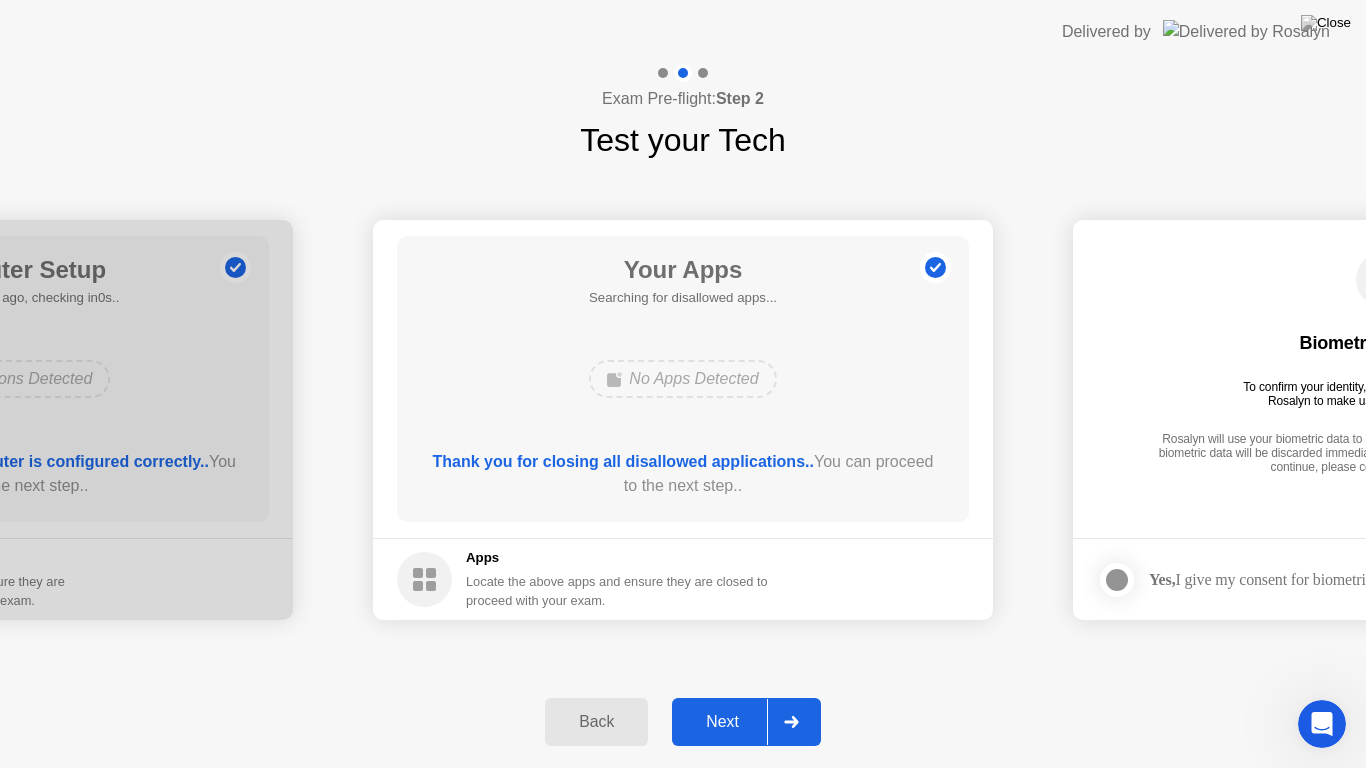 click 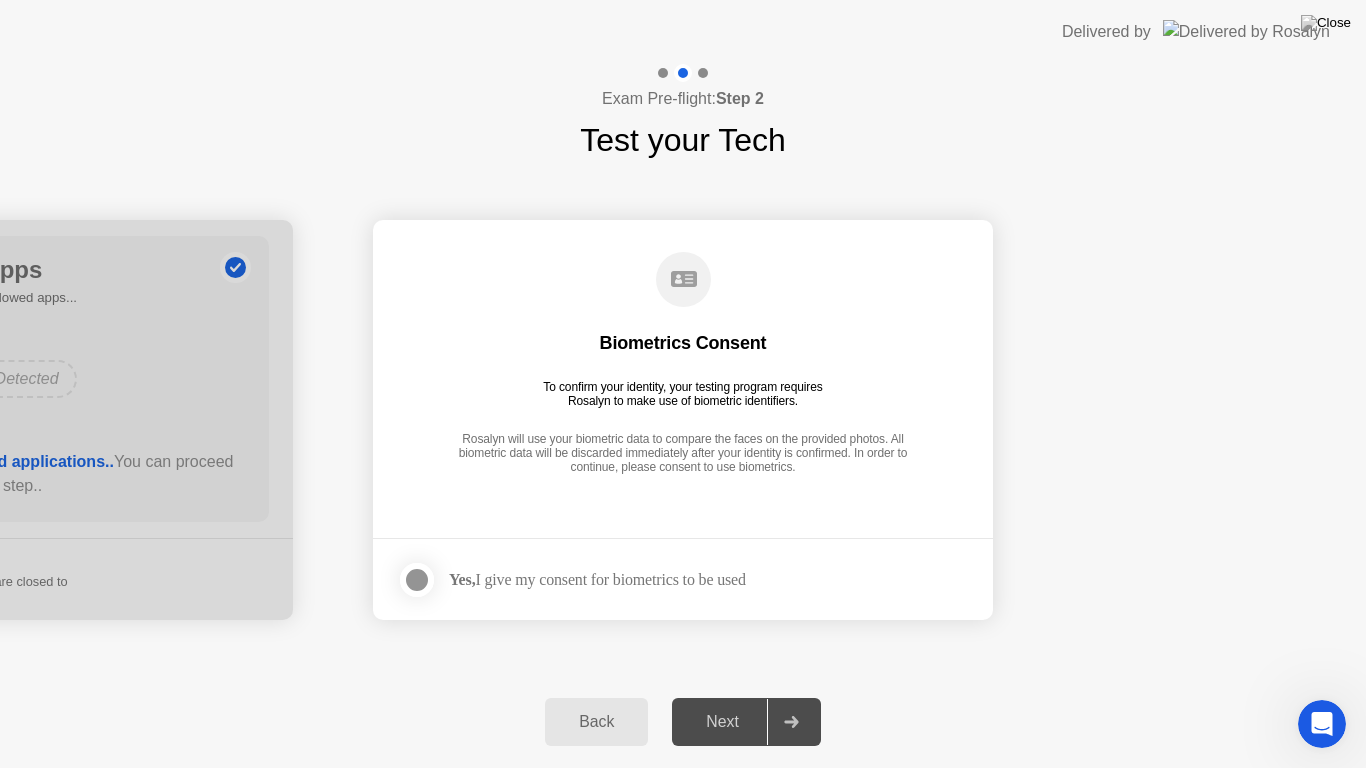 click 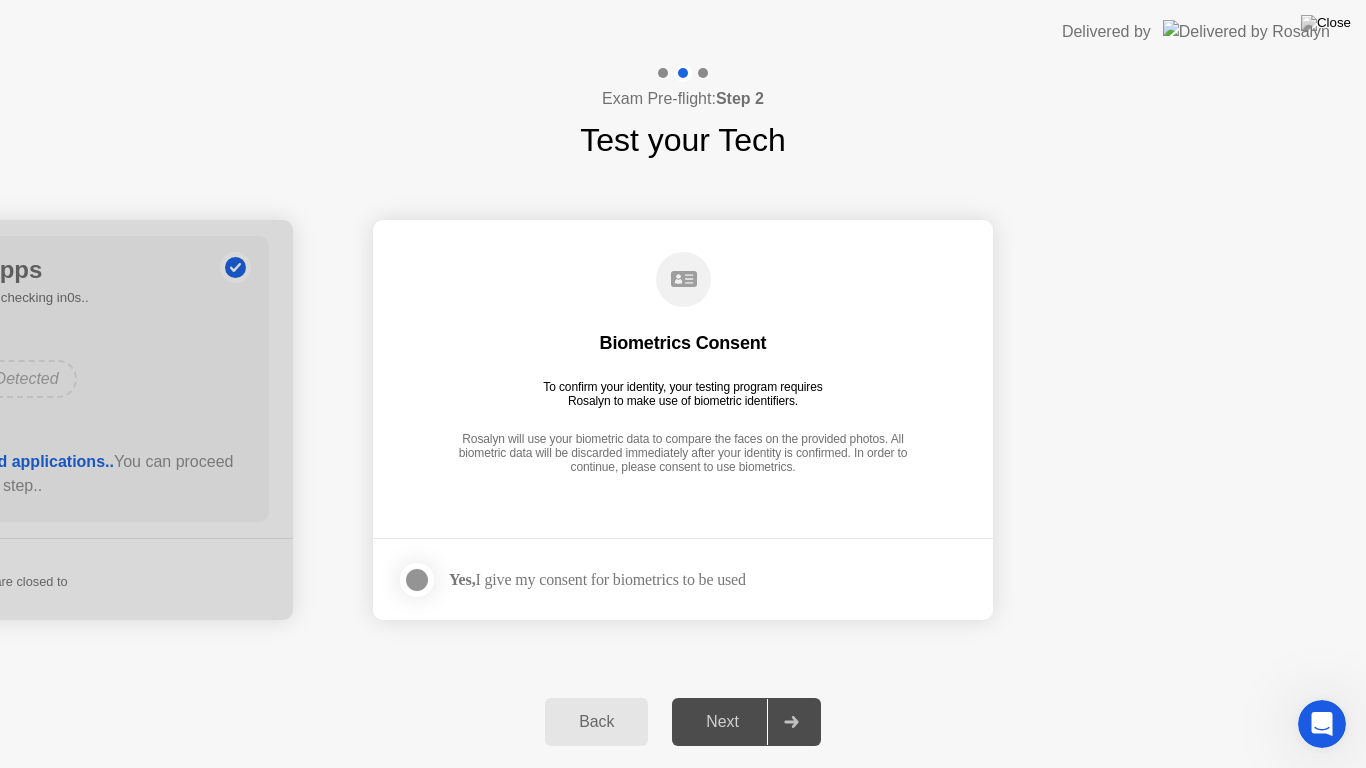 click on "Back" 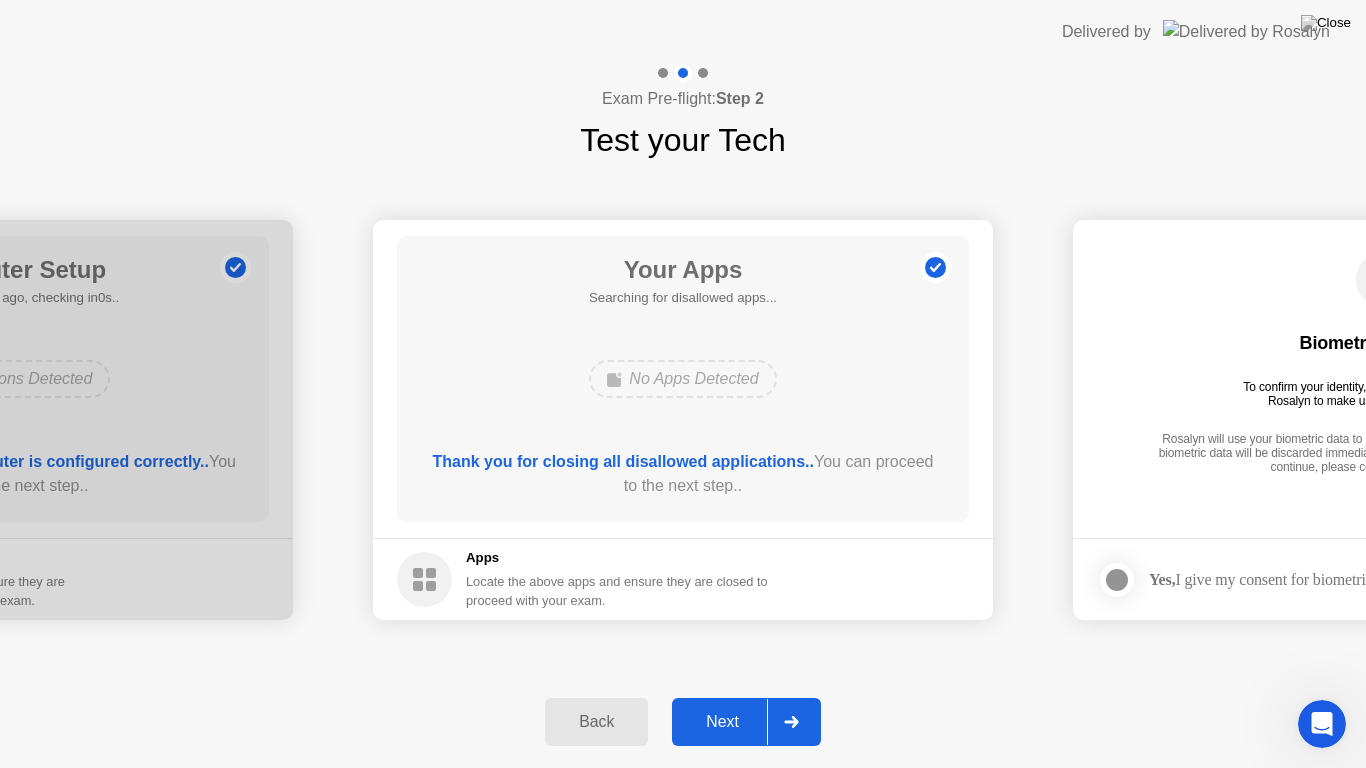 click on "Back" 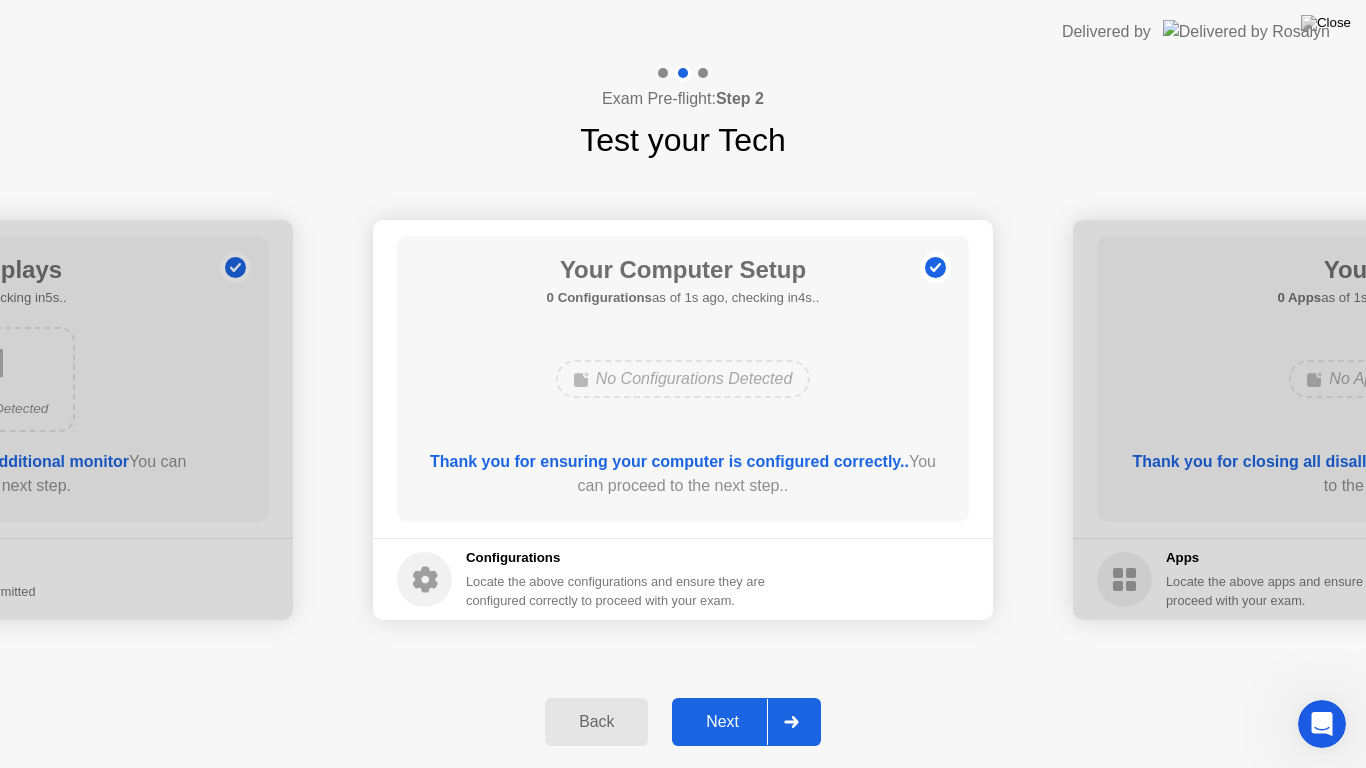 click 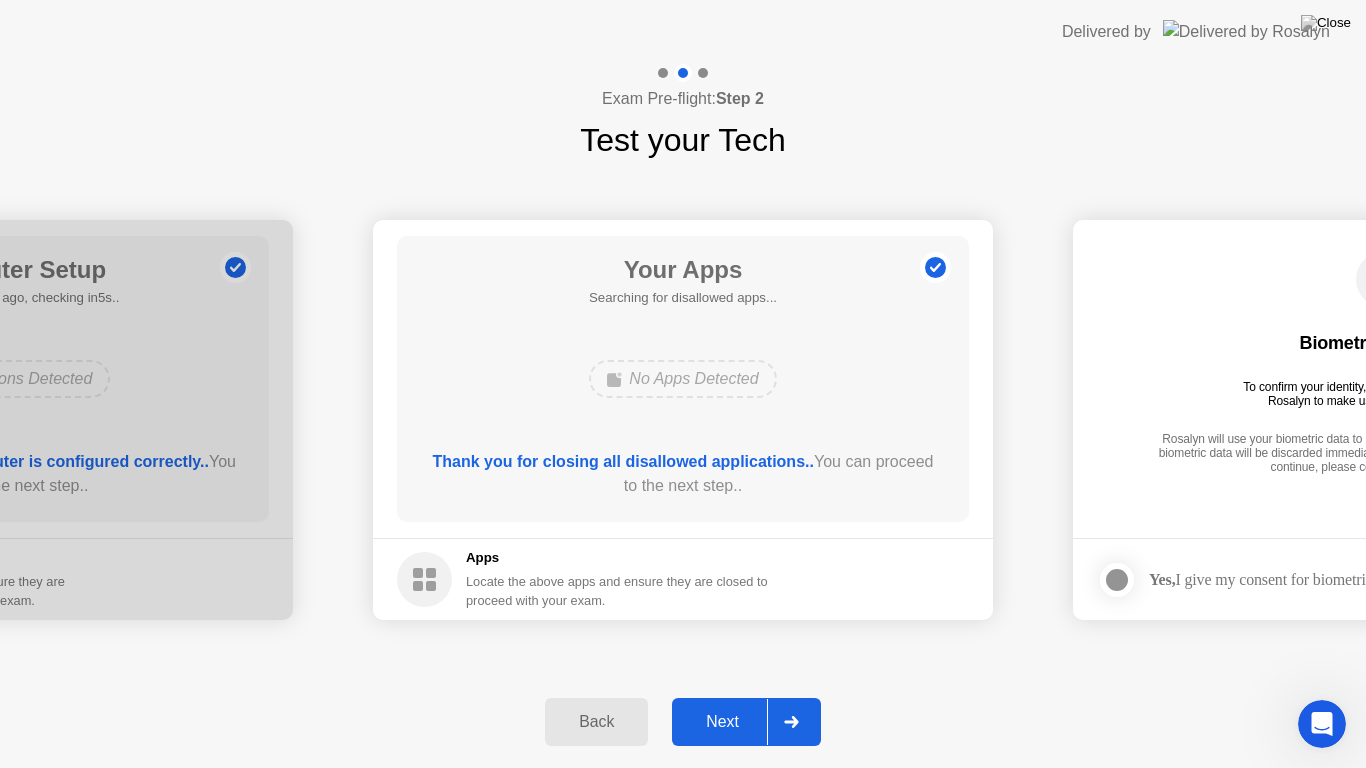 click 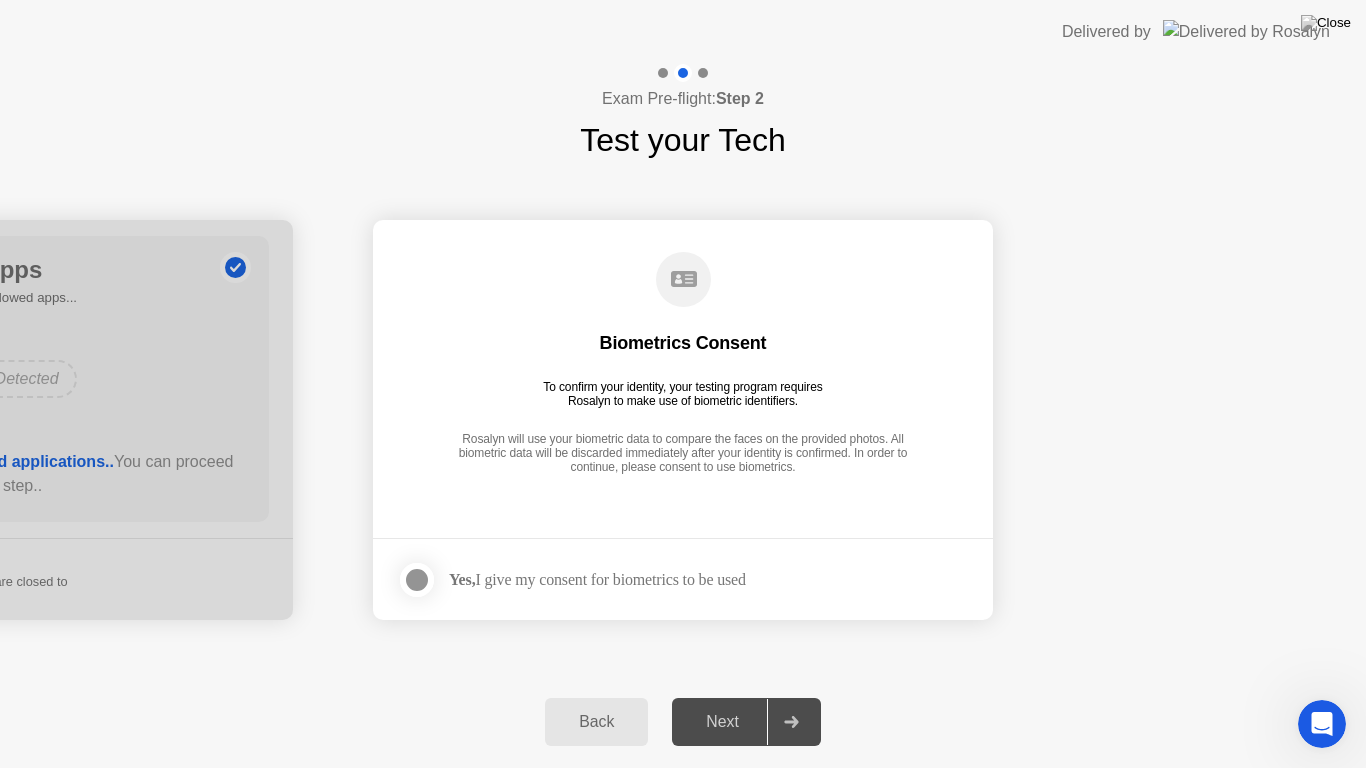 click 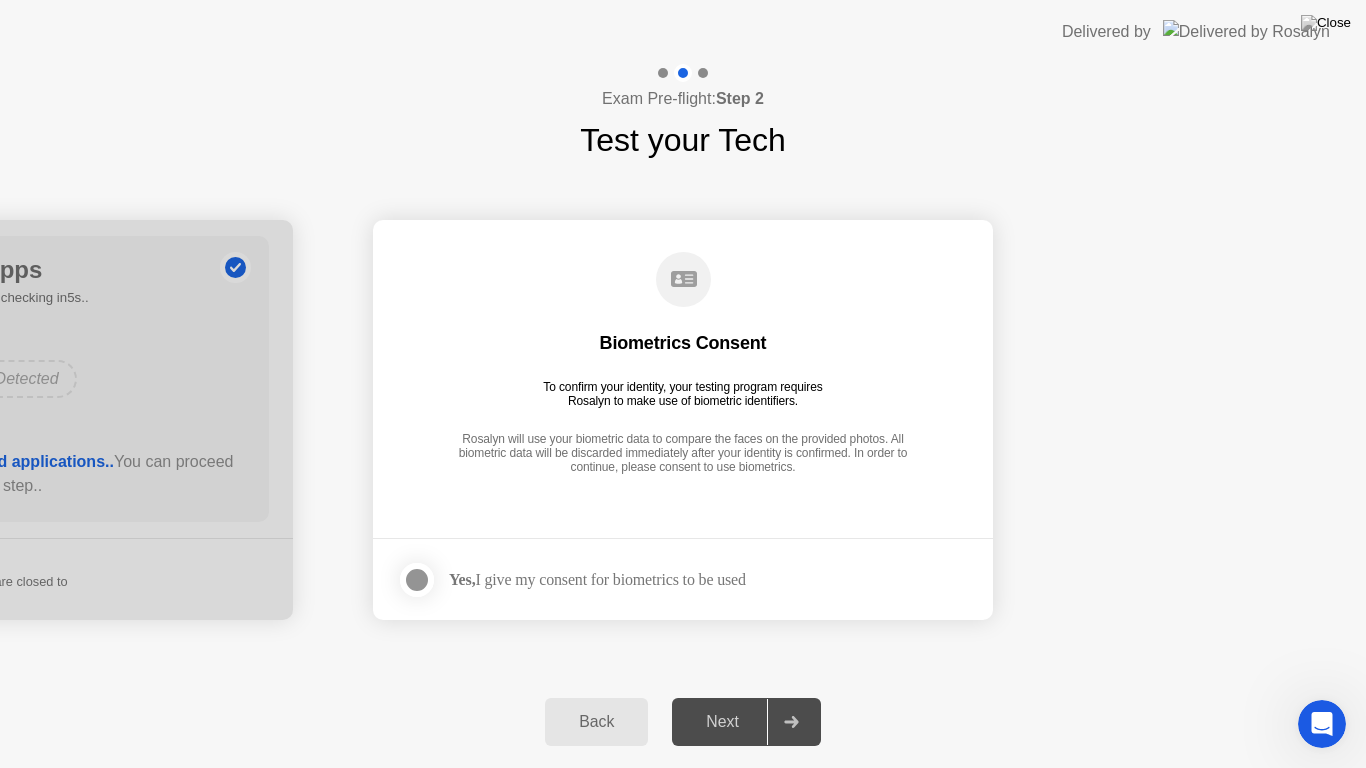 click 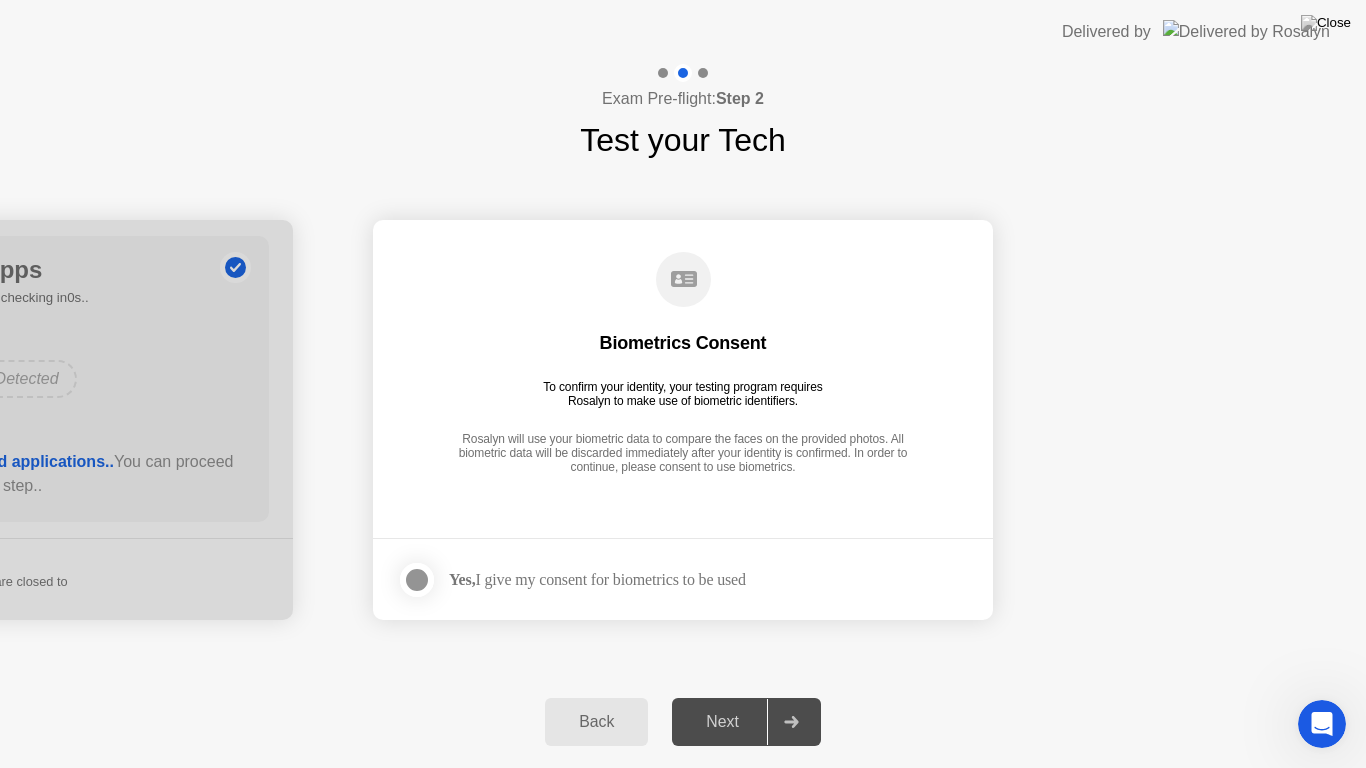 click 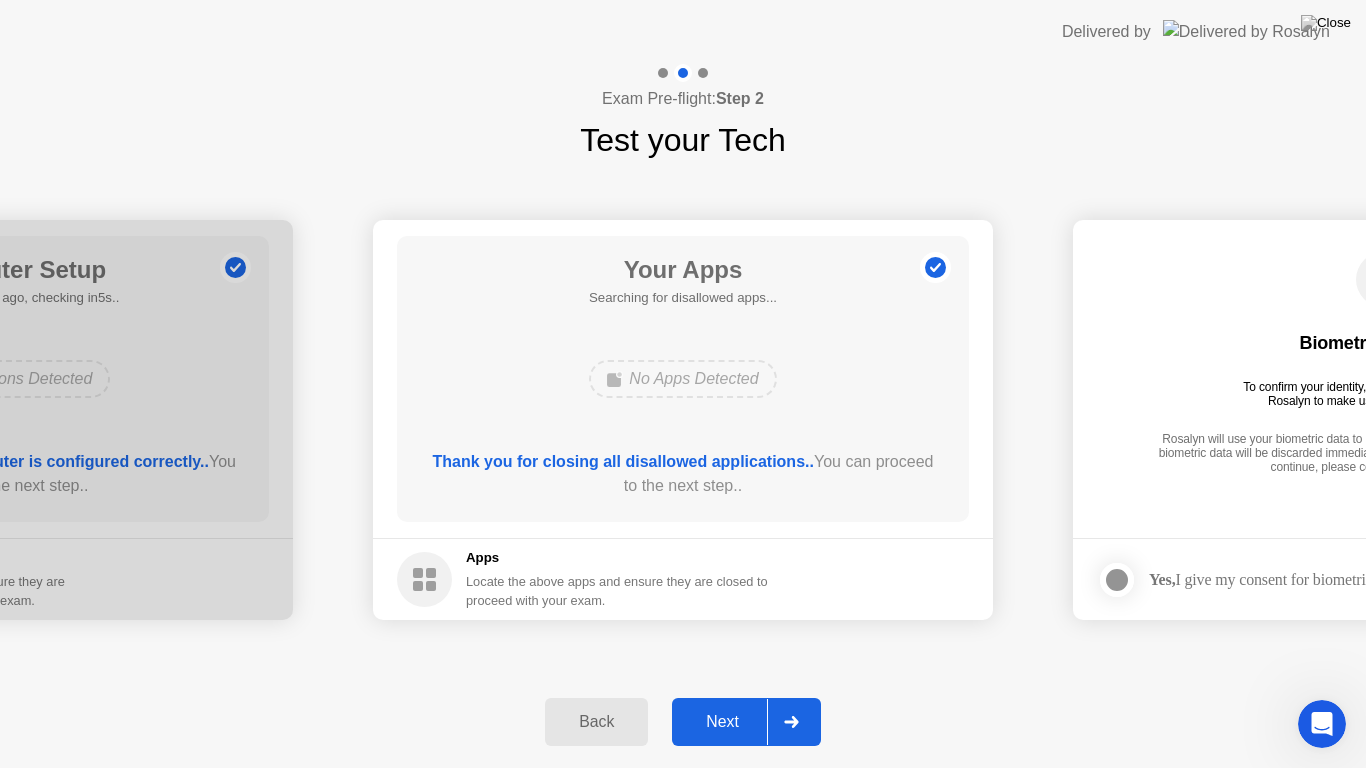 click on "Back" 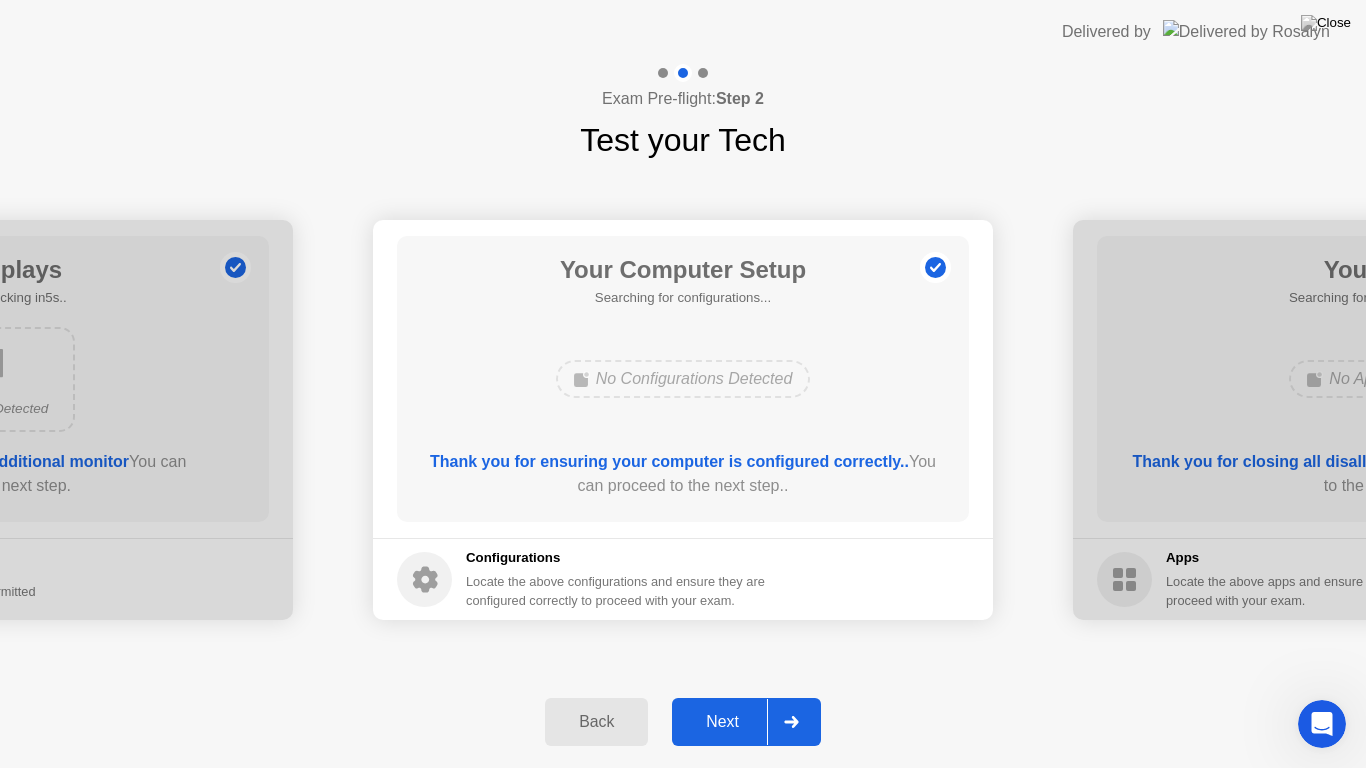 click on "Back" 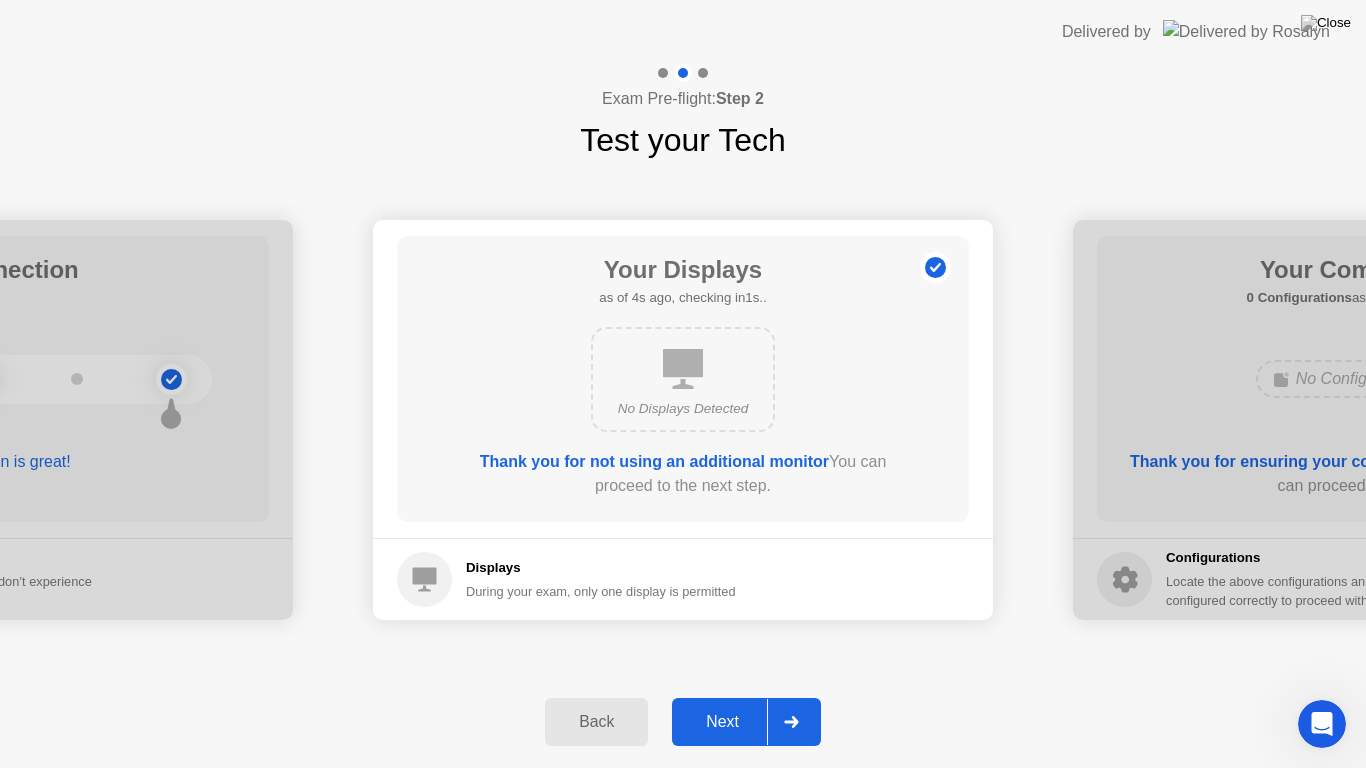 click 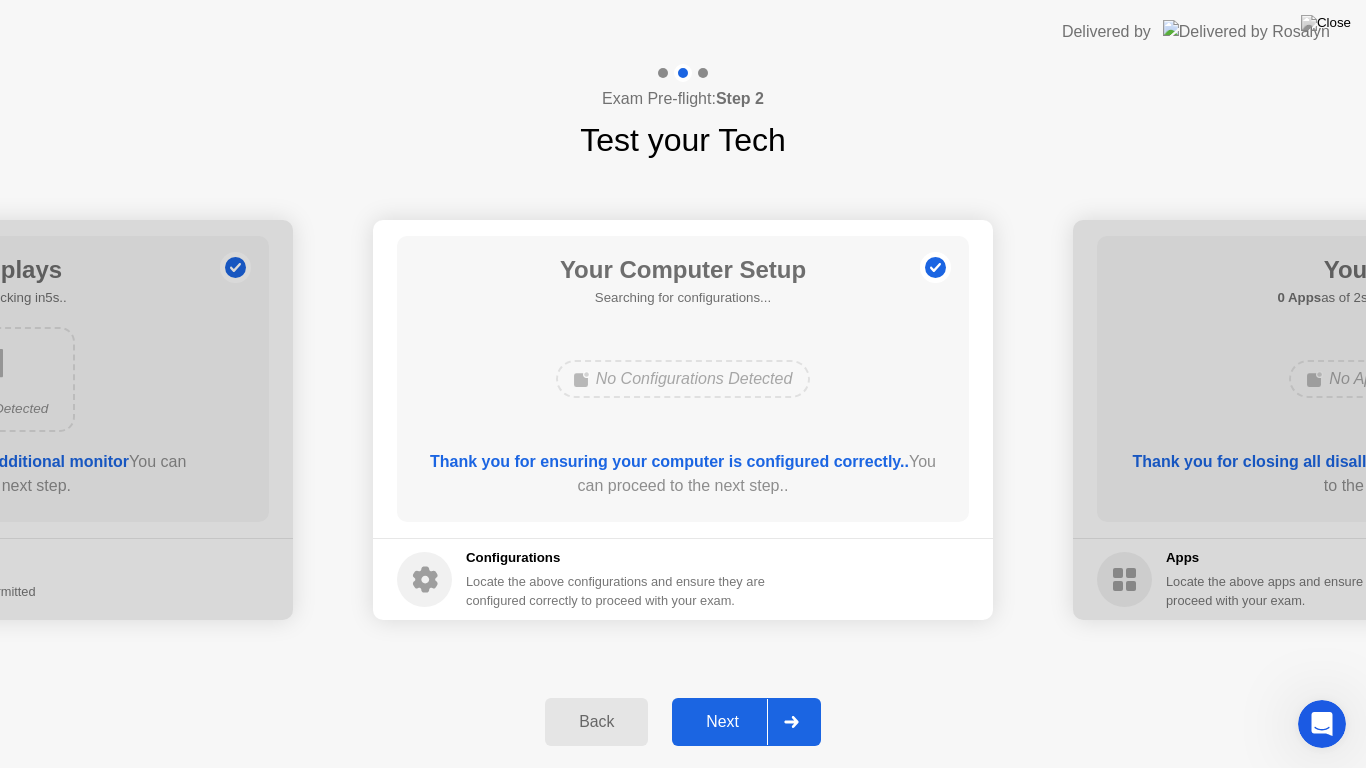 click 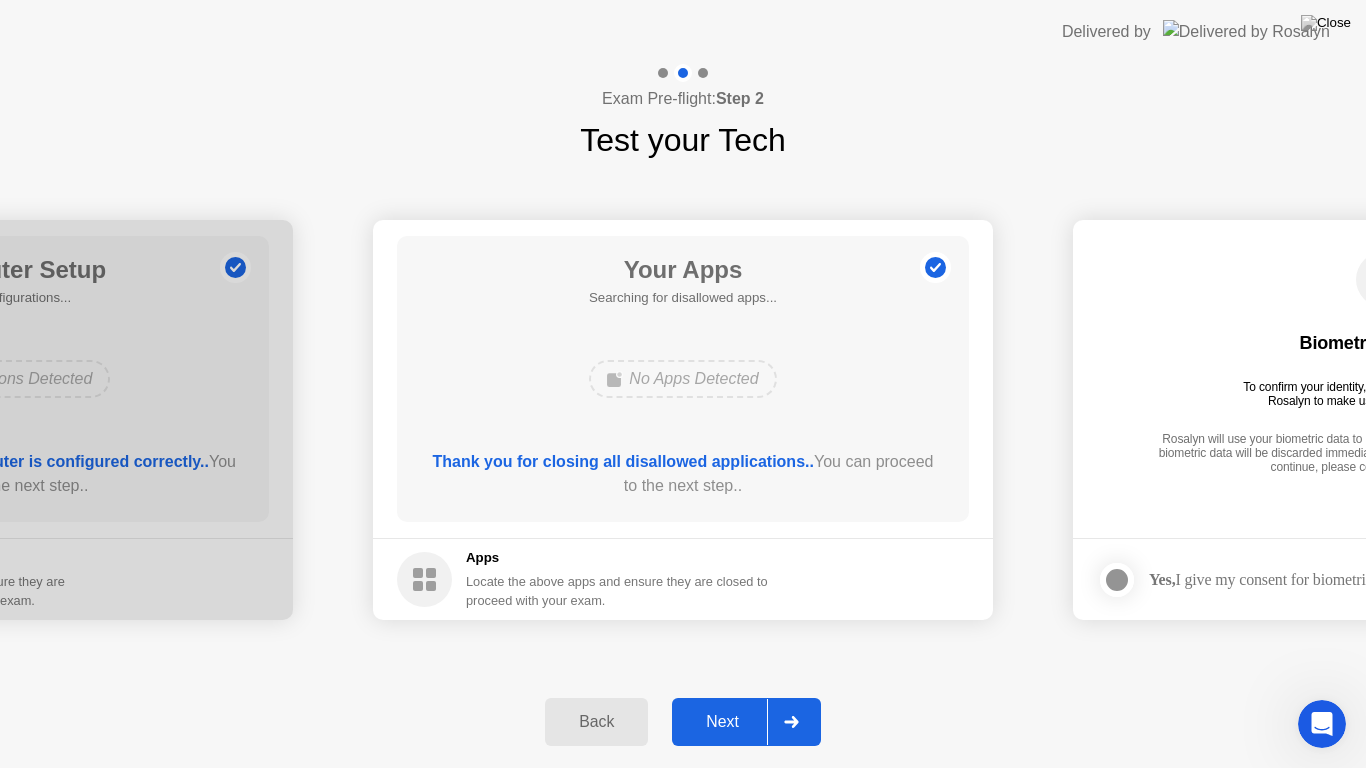 click 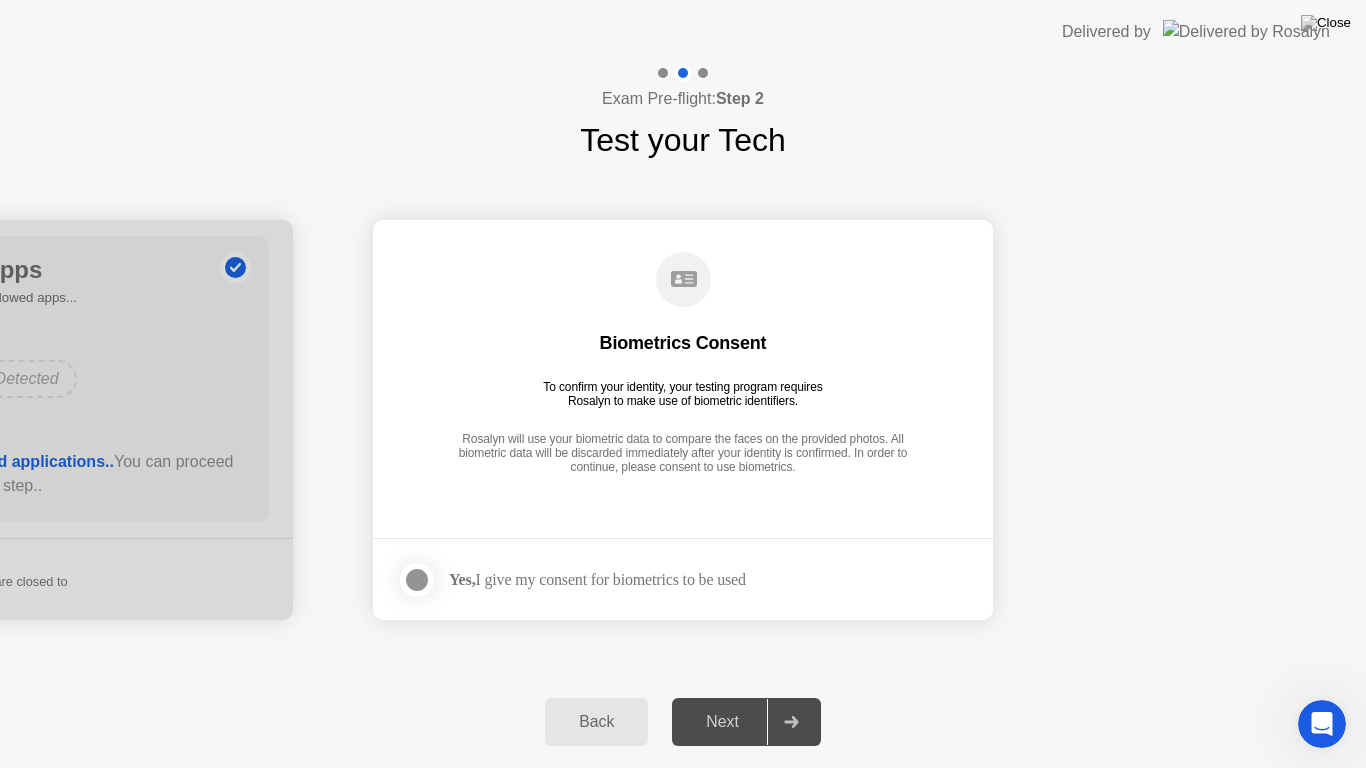 click 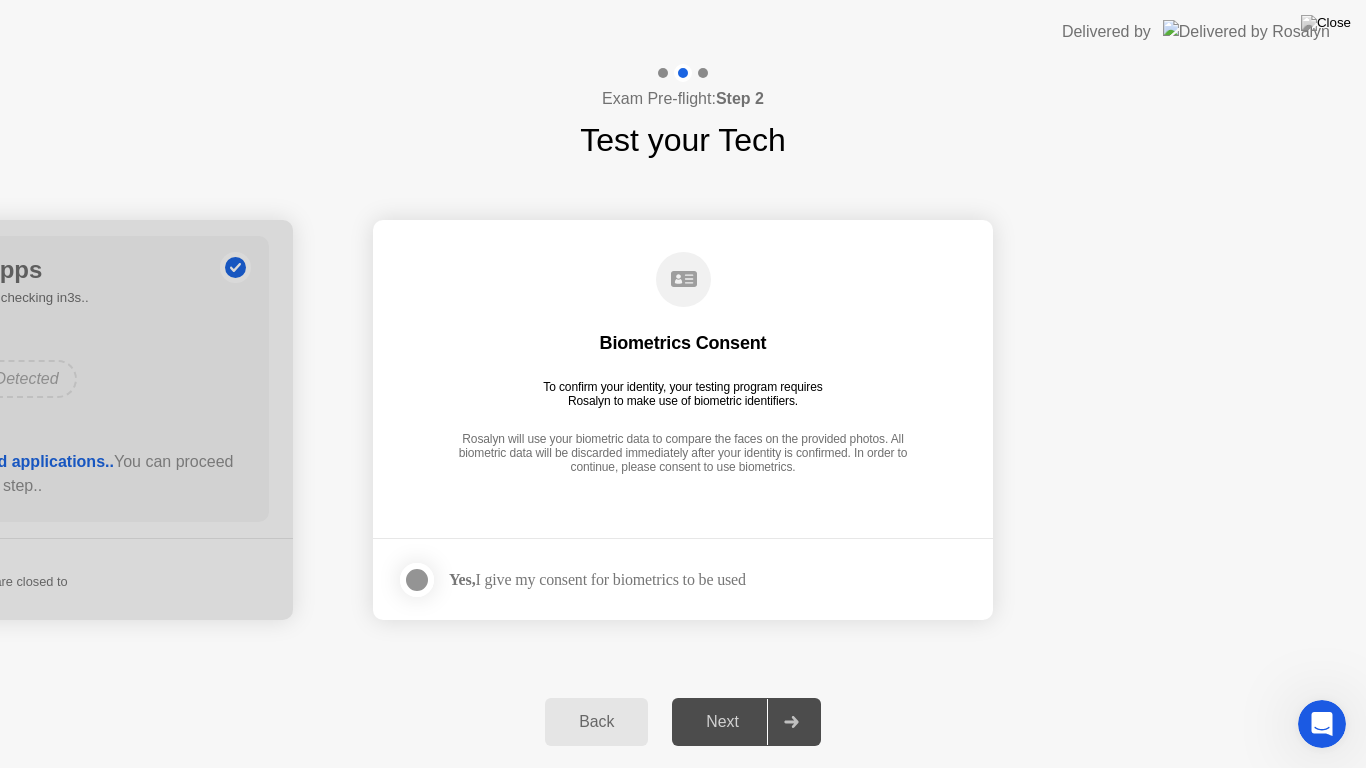 drag, startPoint x: 669, startPoint y: 642, endPoint x: 710, endPoint y: 657, distance: 43.65776 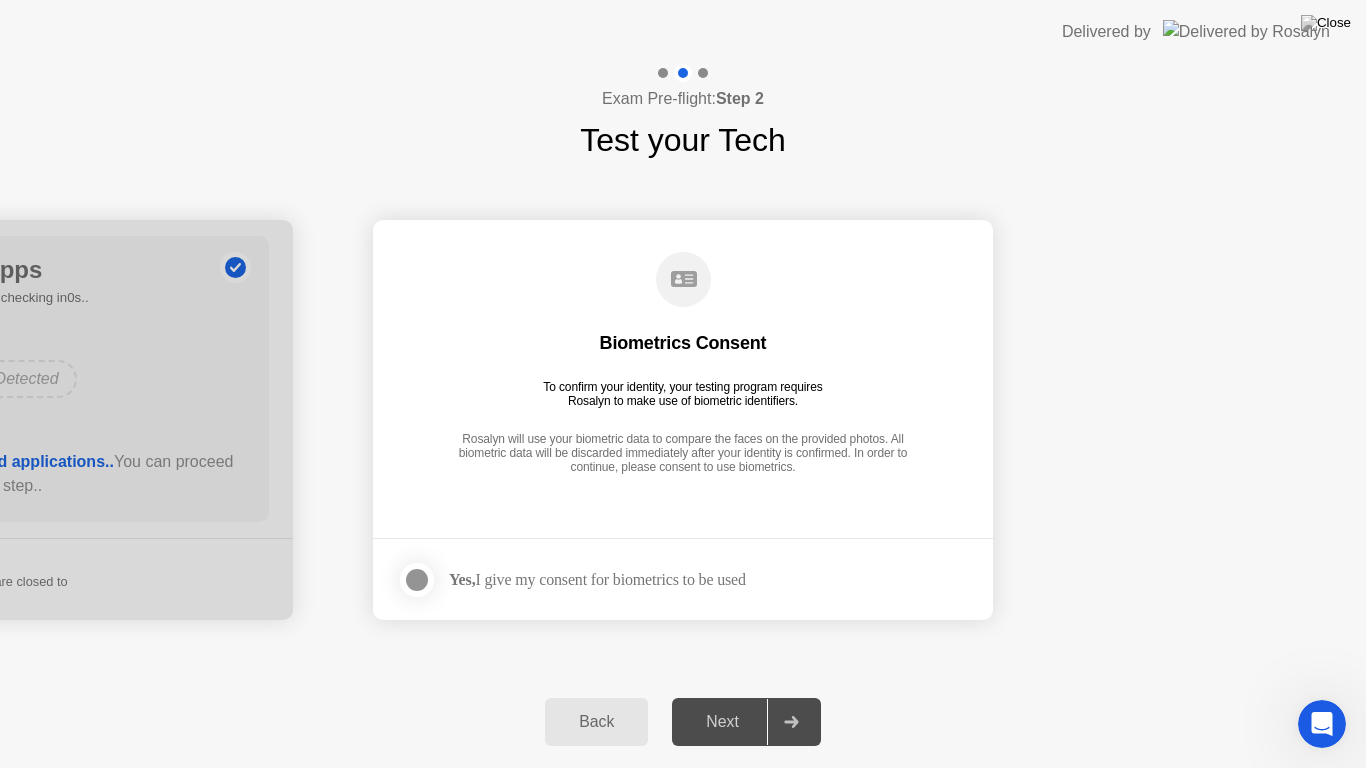 click on "Next" 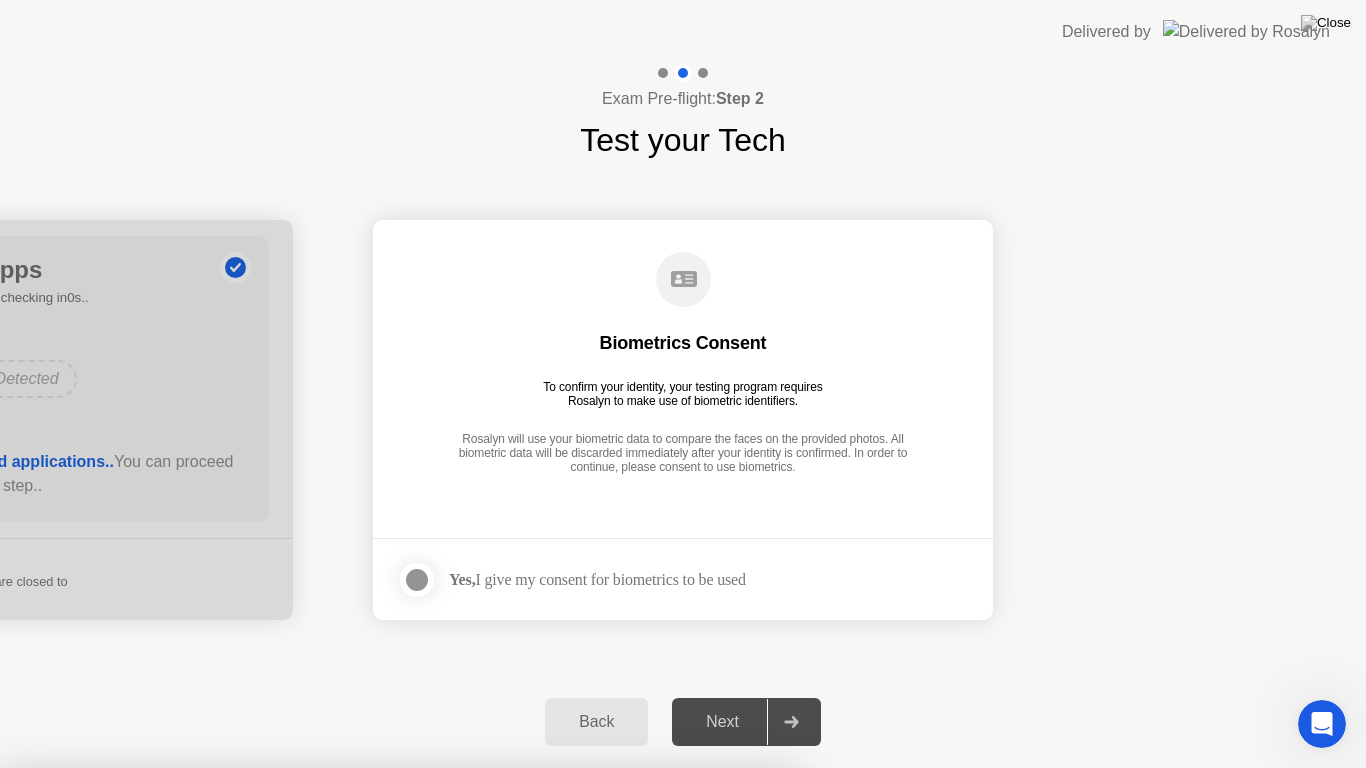 click on "Close App" at bounding box center [674, 1844] 